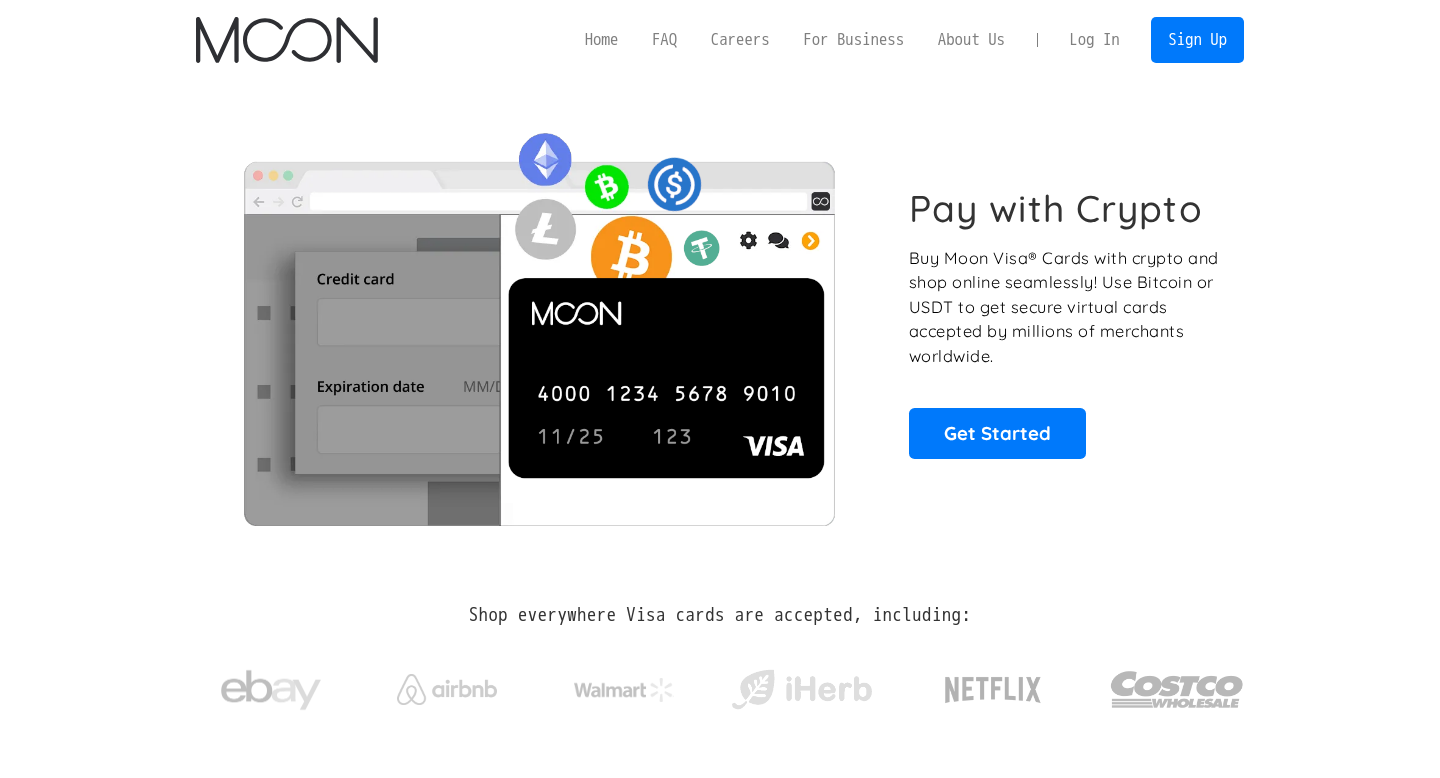 scroll, scrollTop: 0, scrollLeft: 0, axis: both 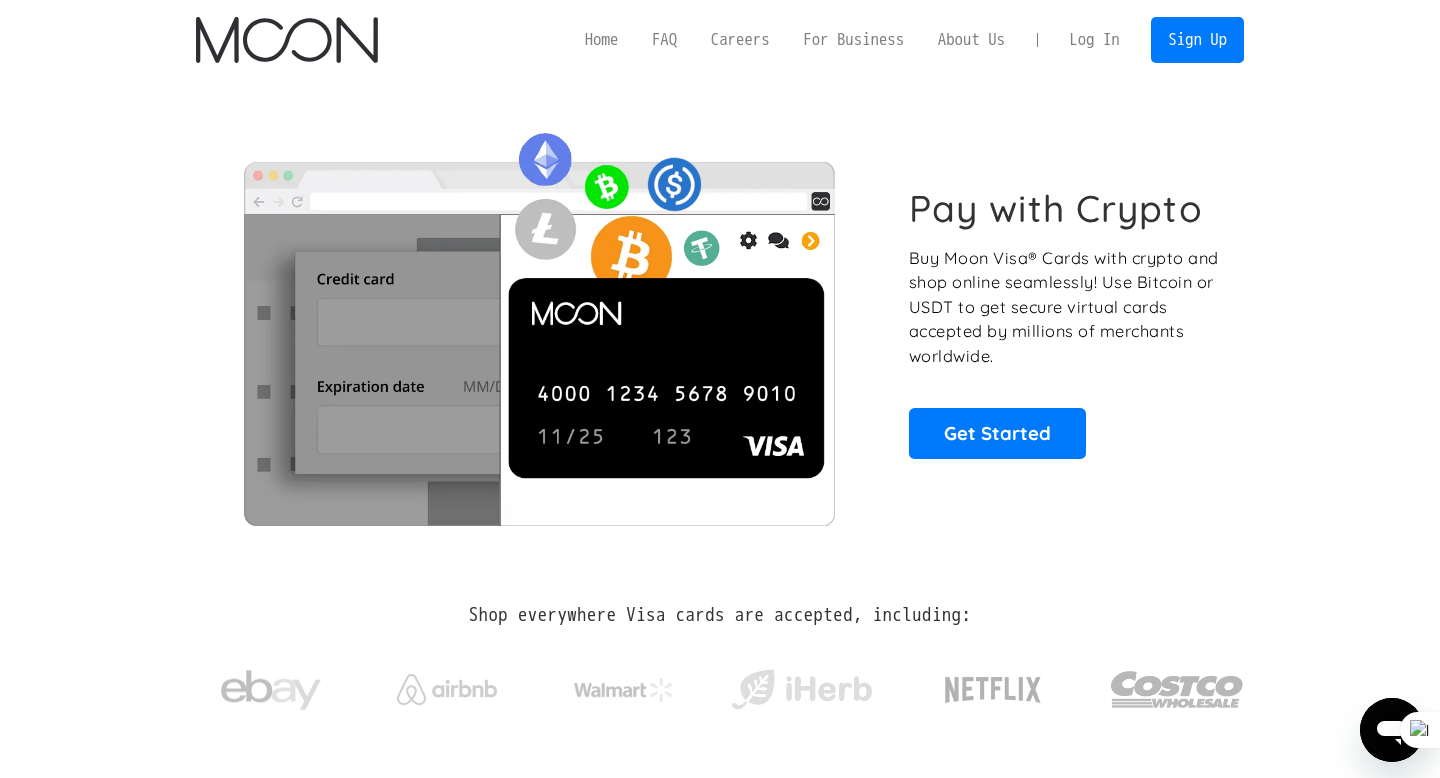 click on "Log In" at bounding box center [1094, 40] 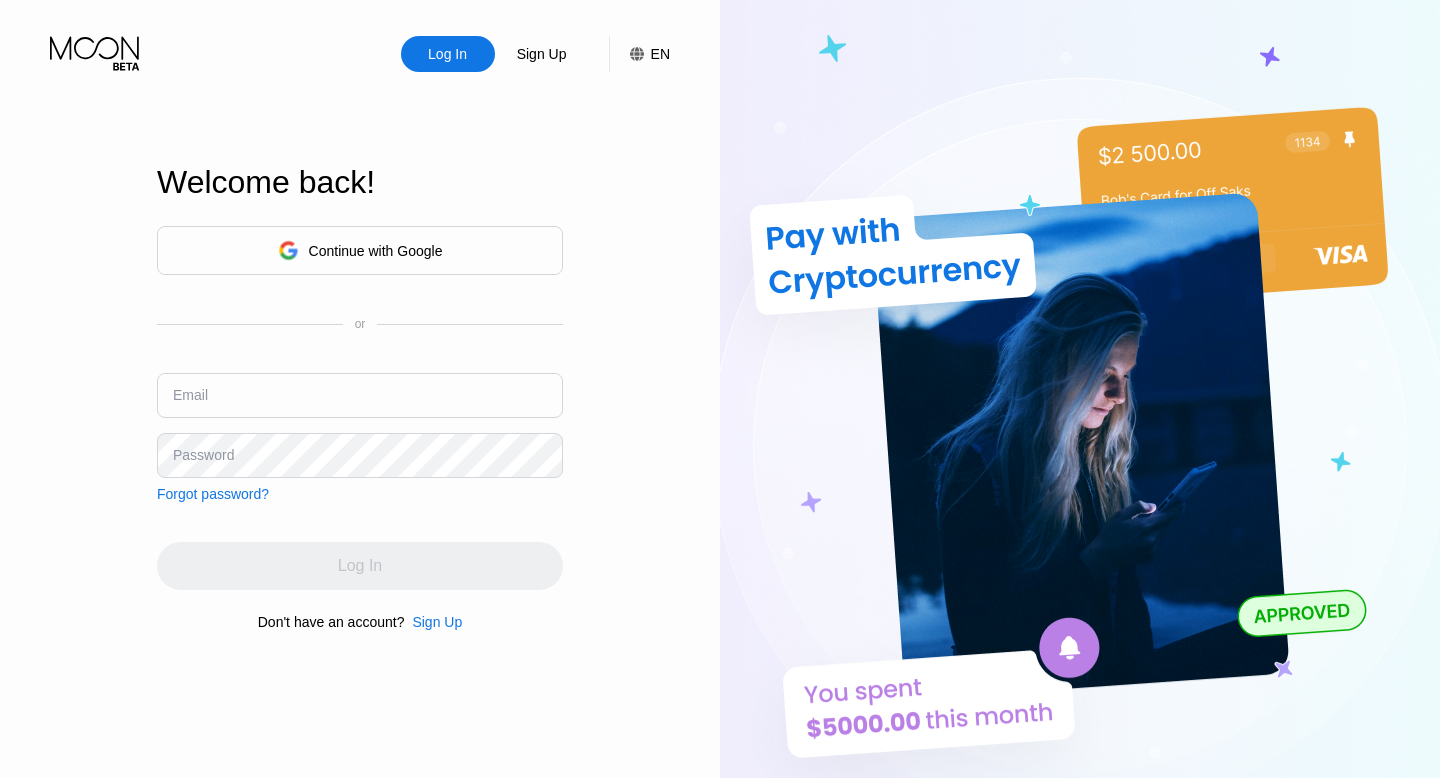 scroll, scrollTop: 0, scrollLeft: 0, axis: both 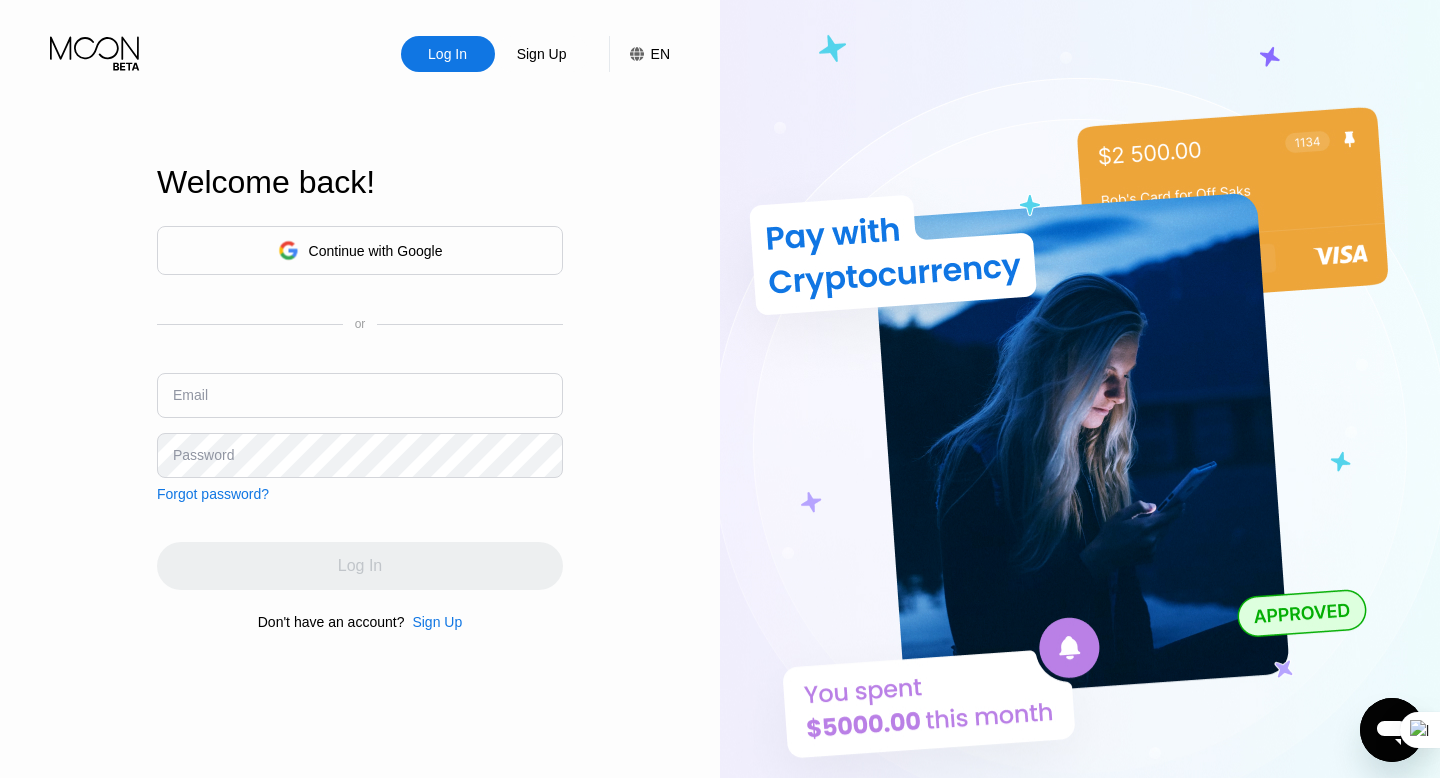 click on "Continue with Google" at bounding box center [376, 251] 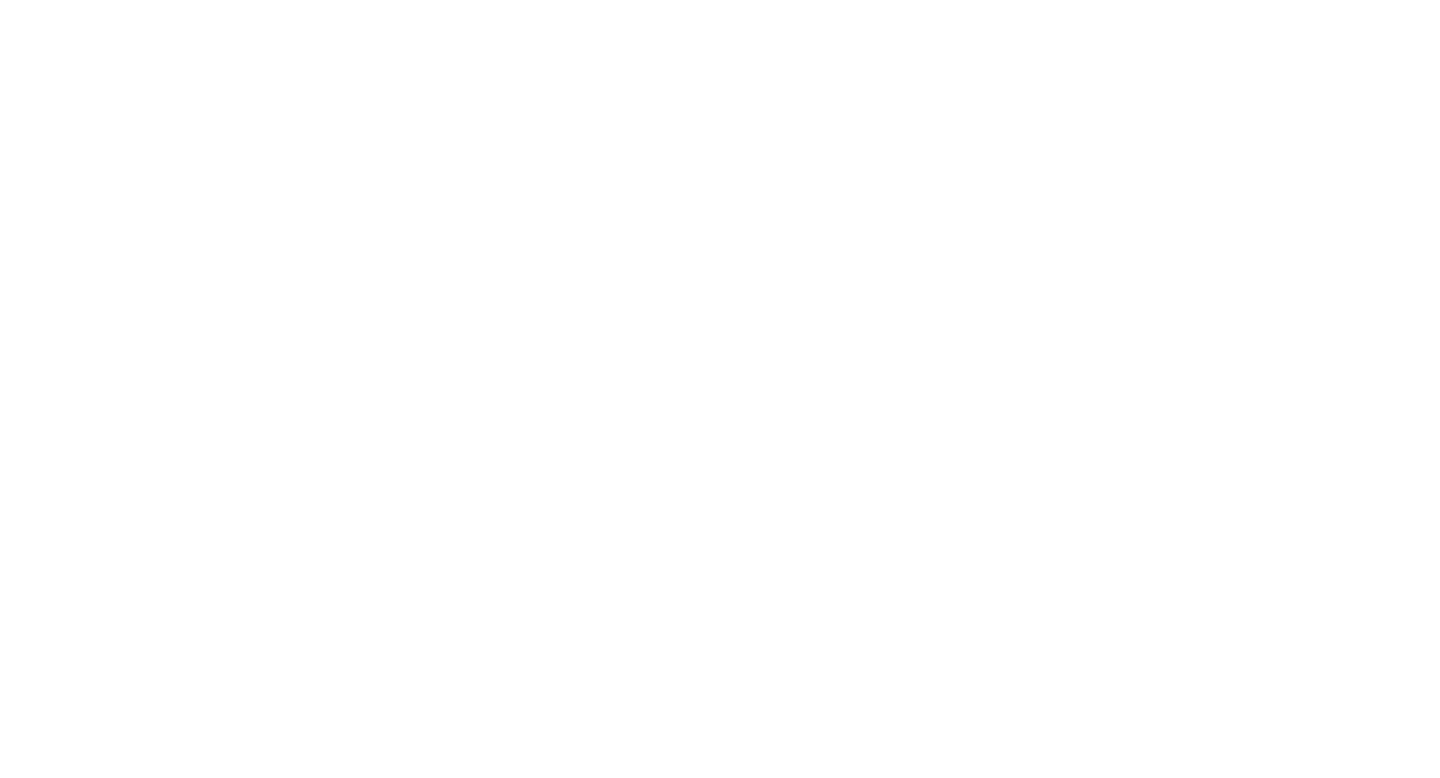 scroll, scrollTop: 0, scrollLeft: 0, axis: both 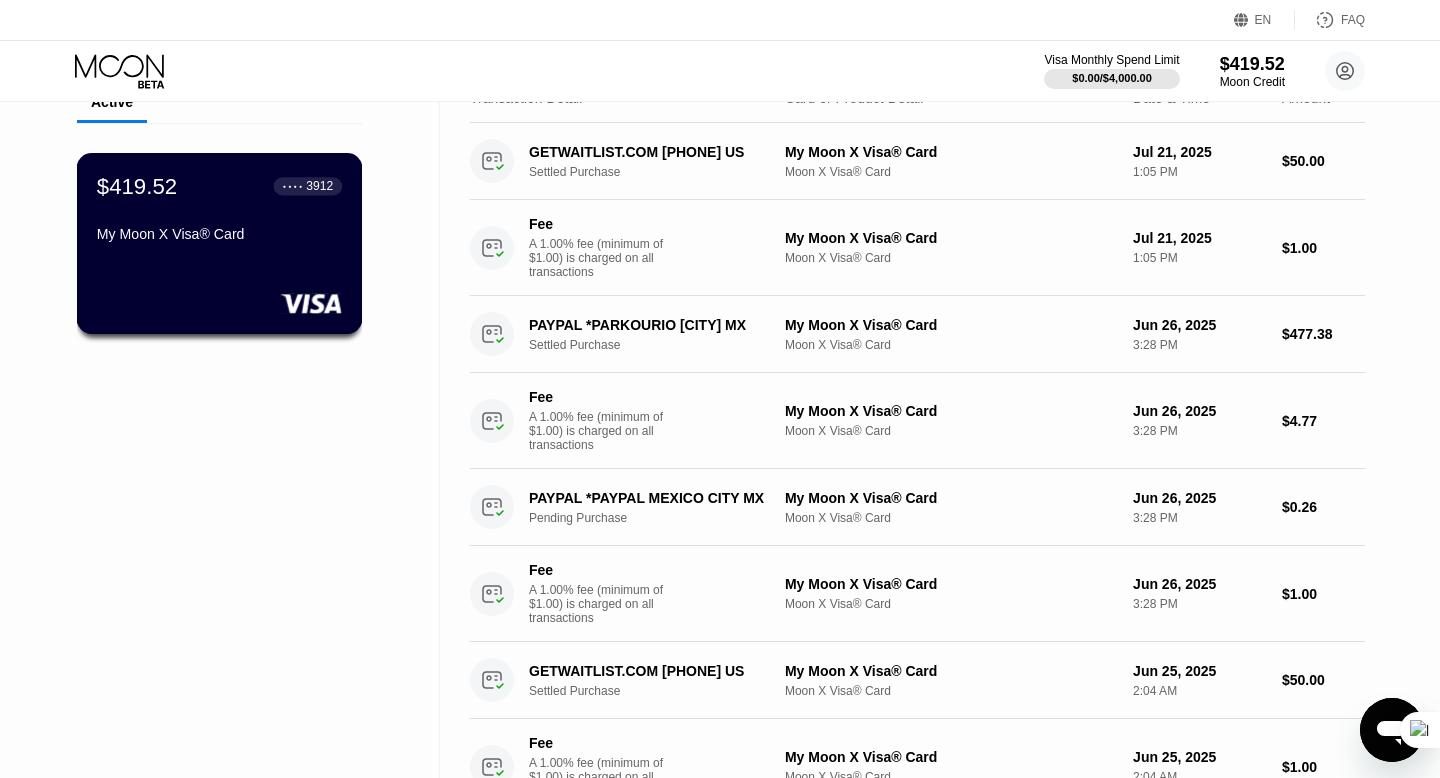 click on "My Moon X Visa® Card" at bounding box center [219, 234] 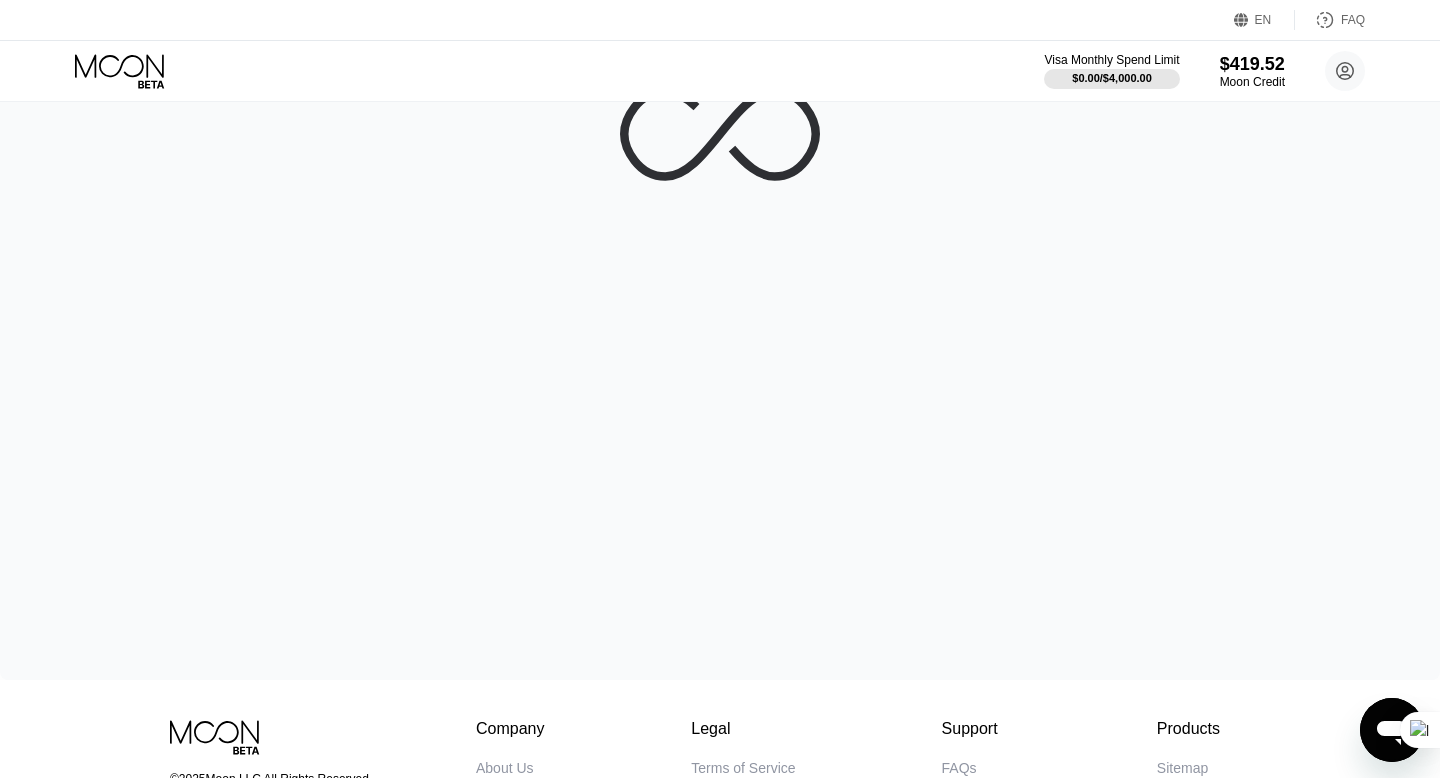 scroll, scrollTop: 0, scrollLeft: 0, axis: both 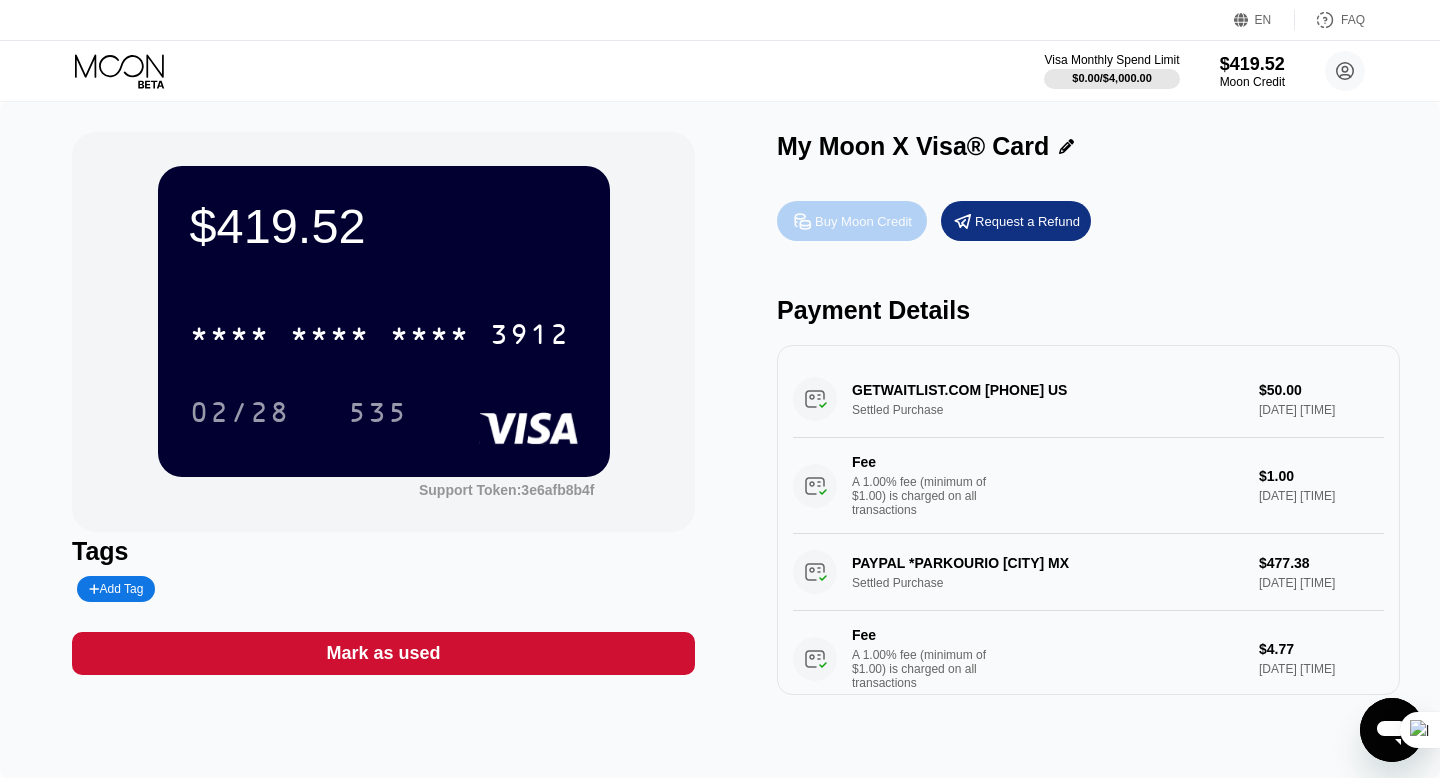 click on "Buy Moon Credit" at bounding box center (852, 221) 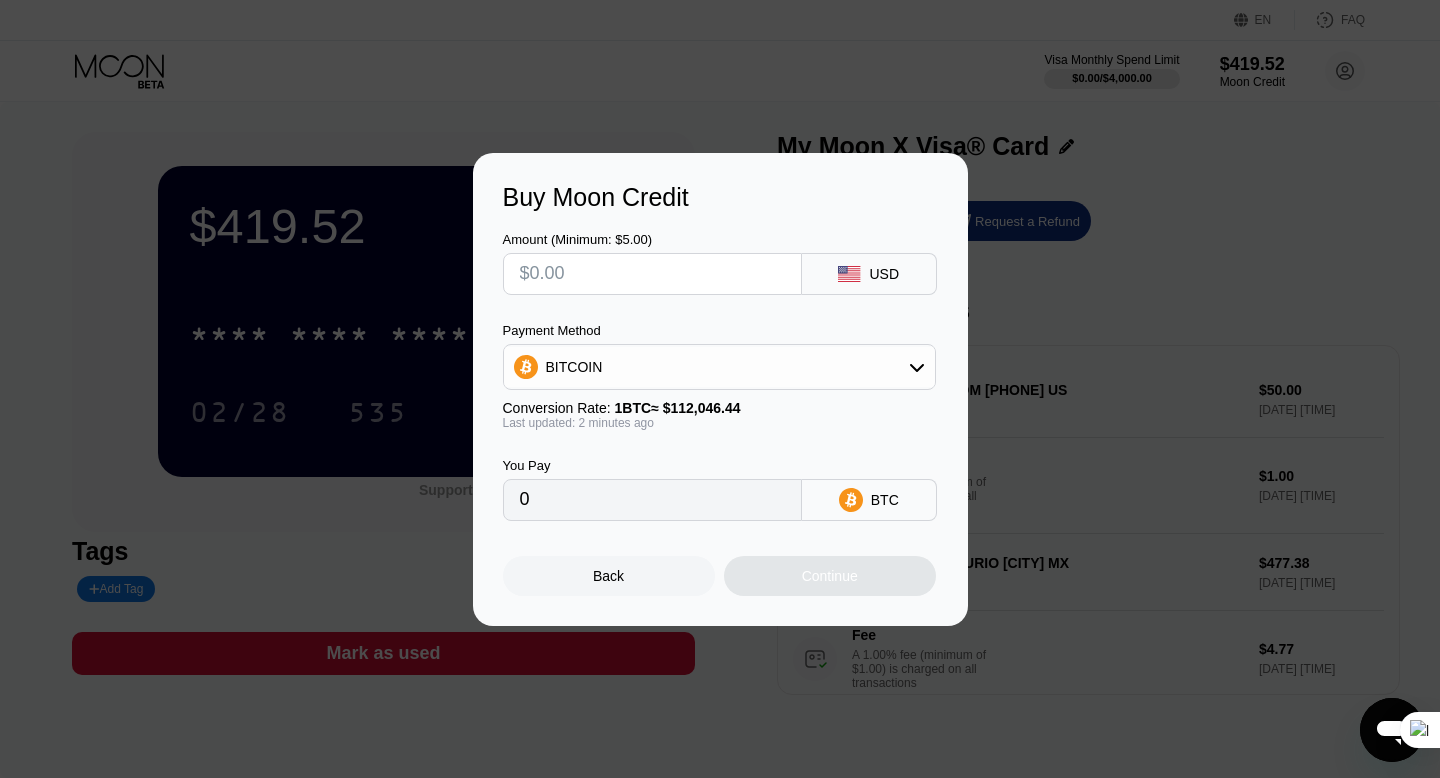 click at bounding box center [652, 274] 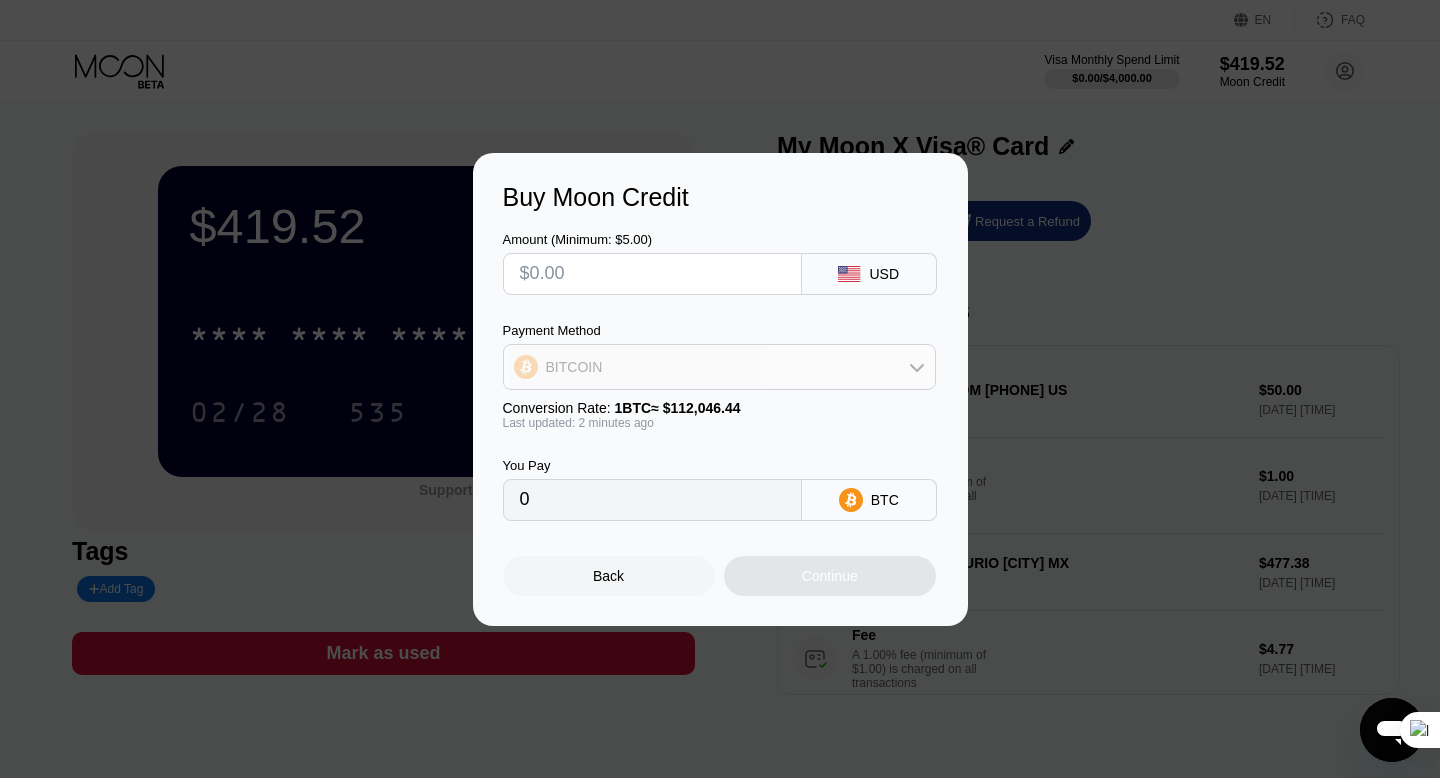 click on "BITCOIN" at bounding box center (719, 367) 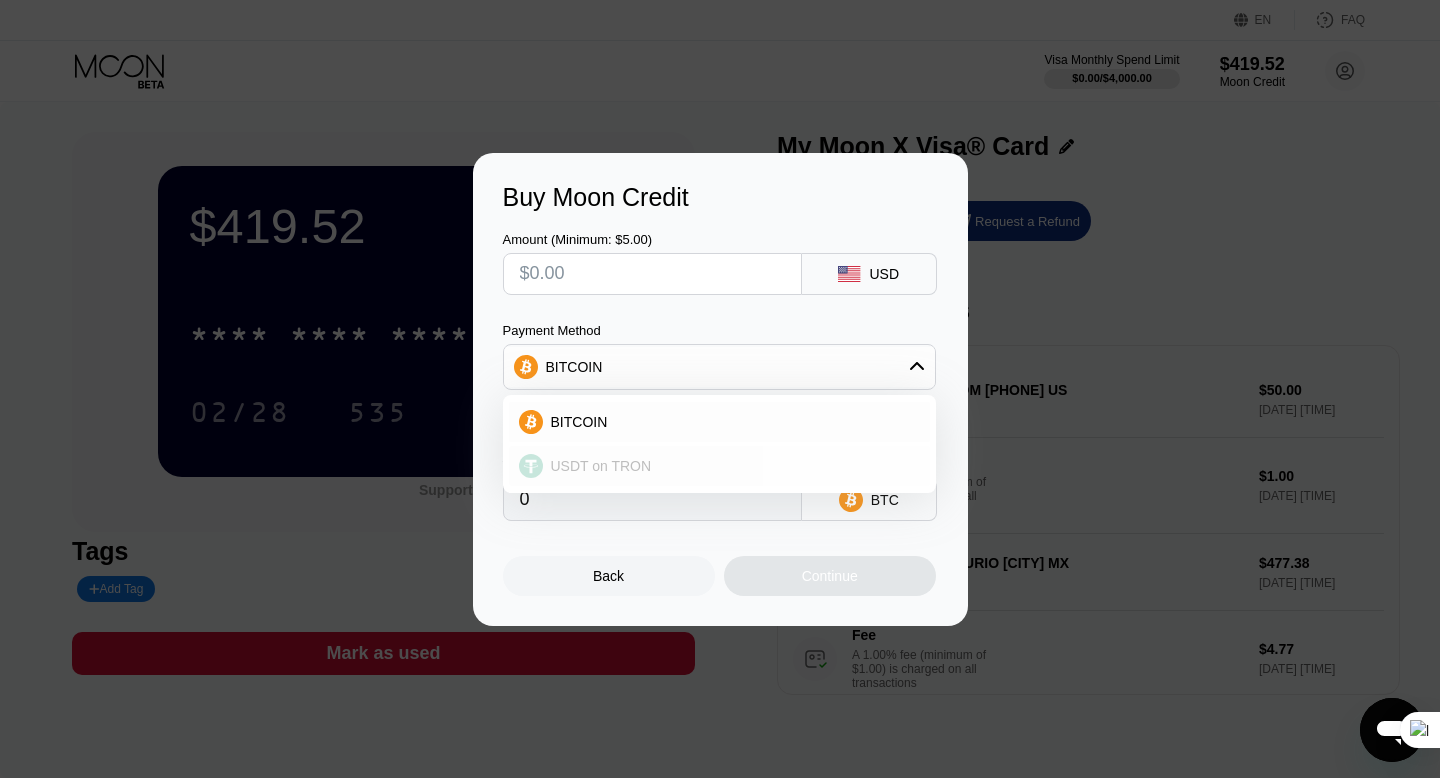click on "USDT on TRON" at bounding box center [601, 466] 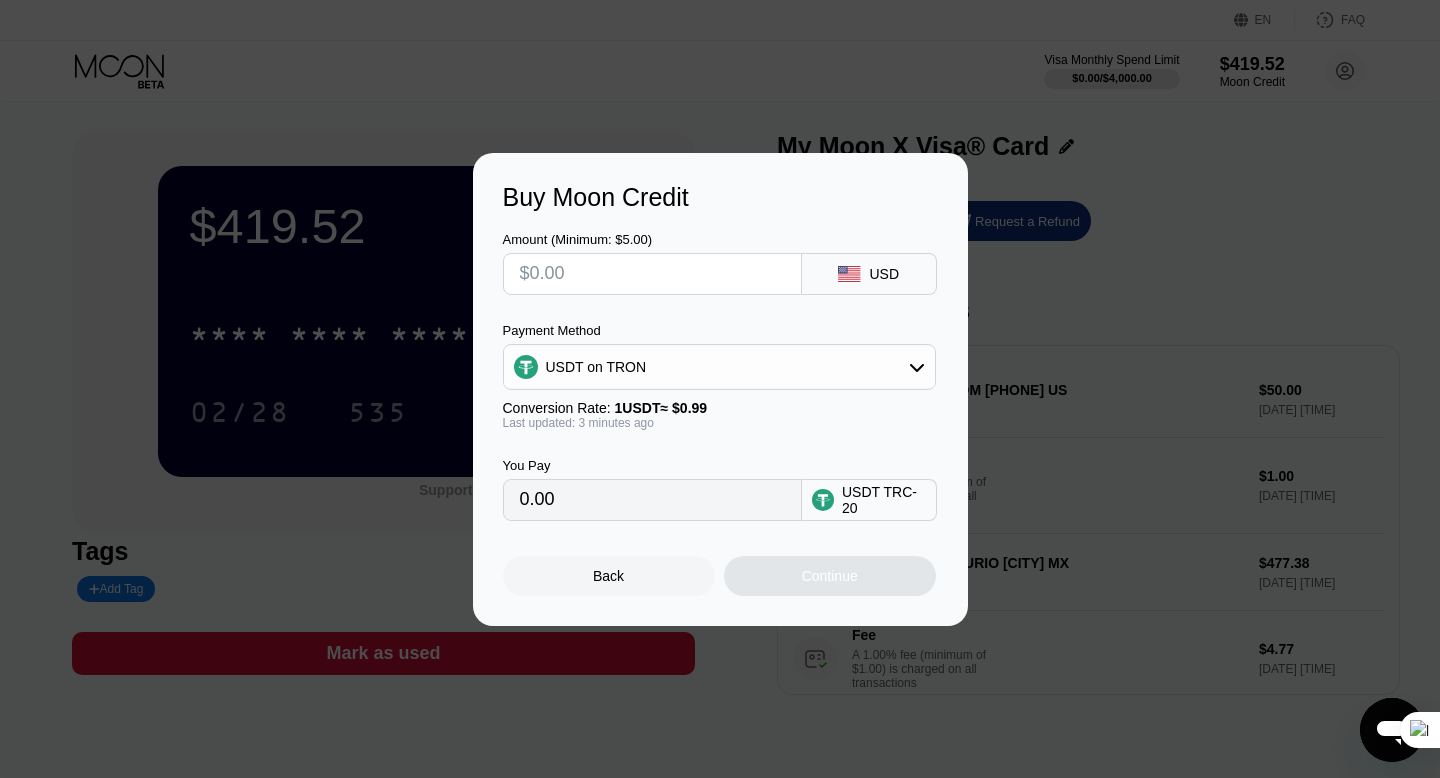 click on "0.00" at bounding box center [652, 500] 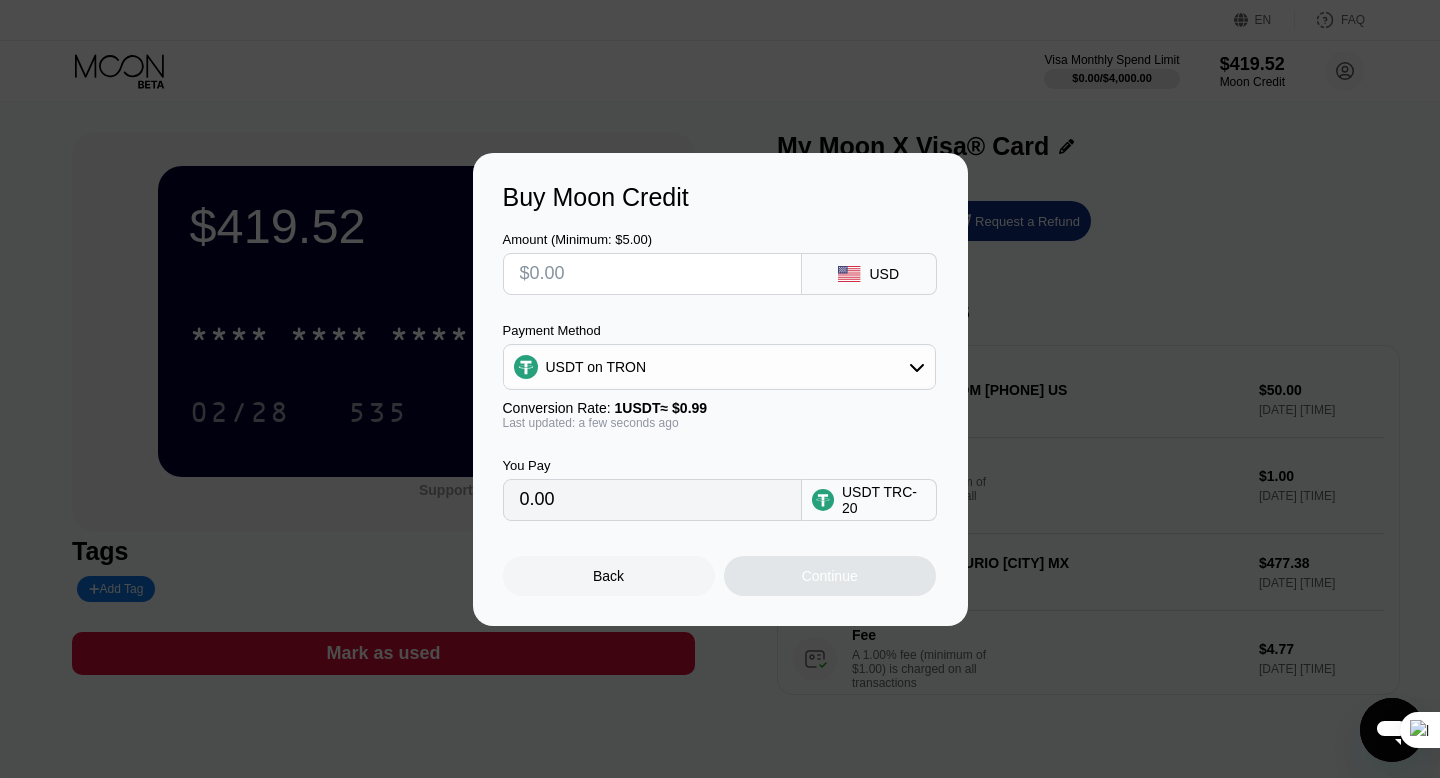 click on "0.00" at bounding box center (652, 500) 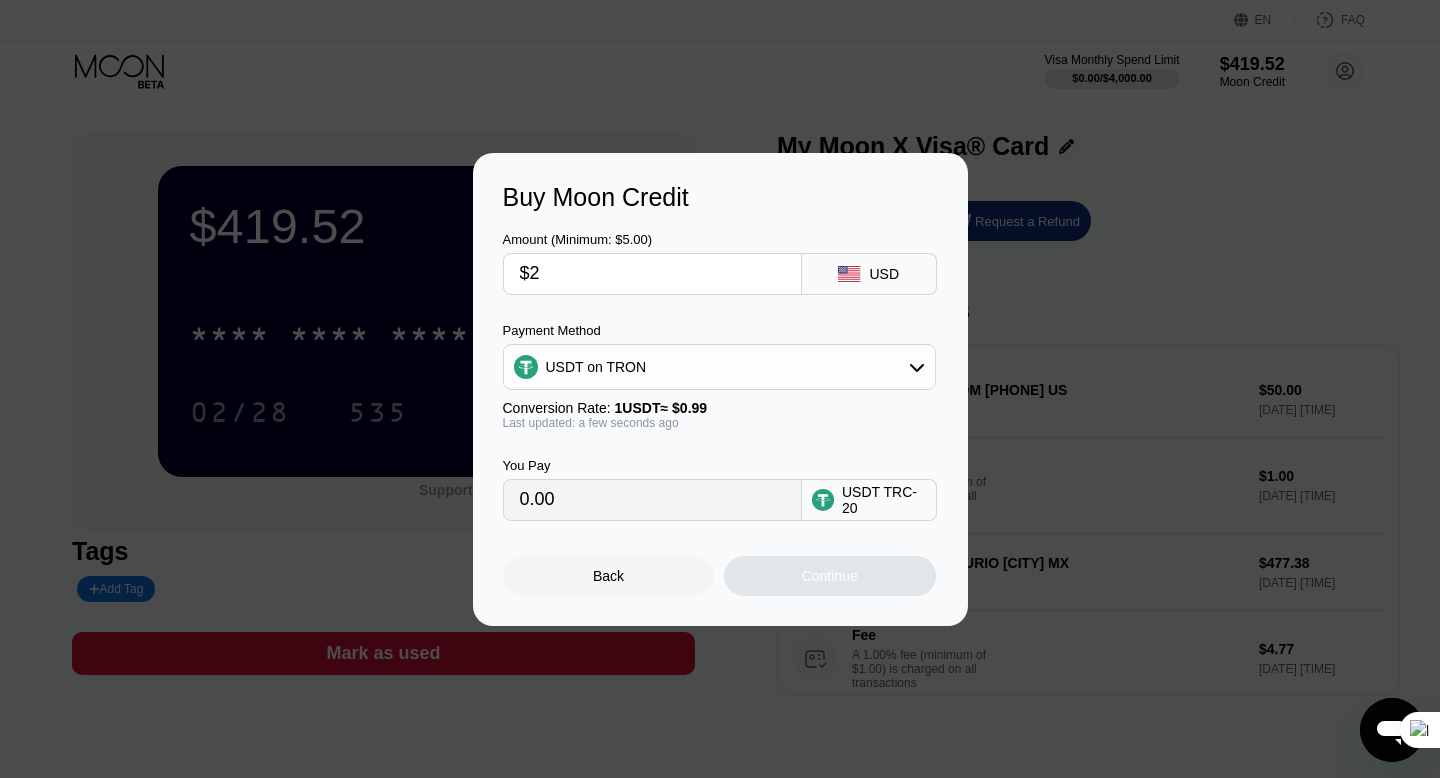 type on "2.02" 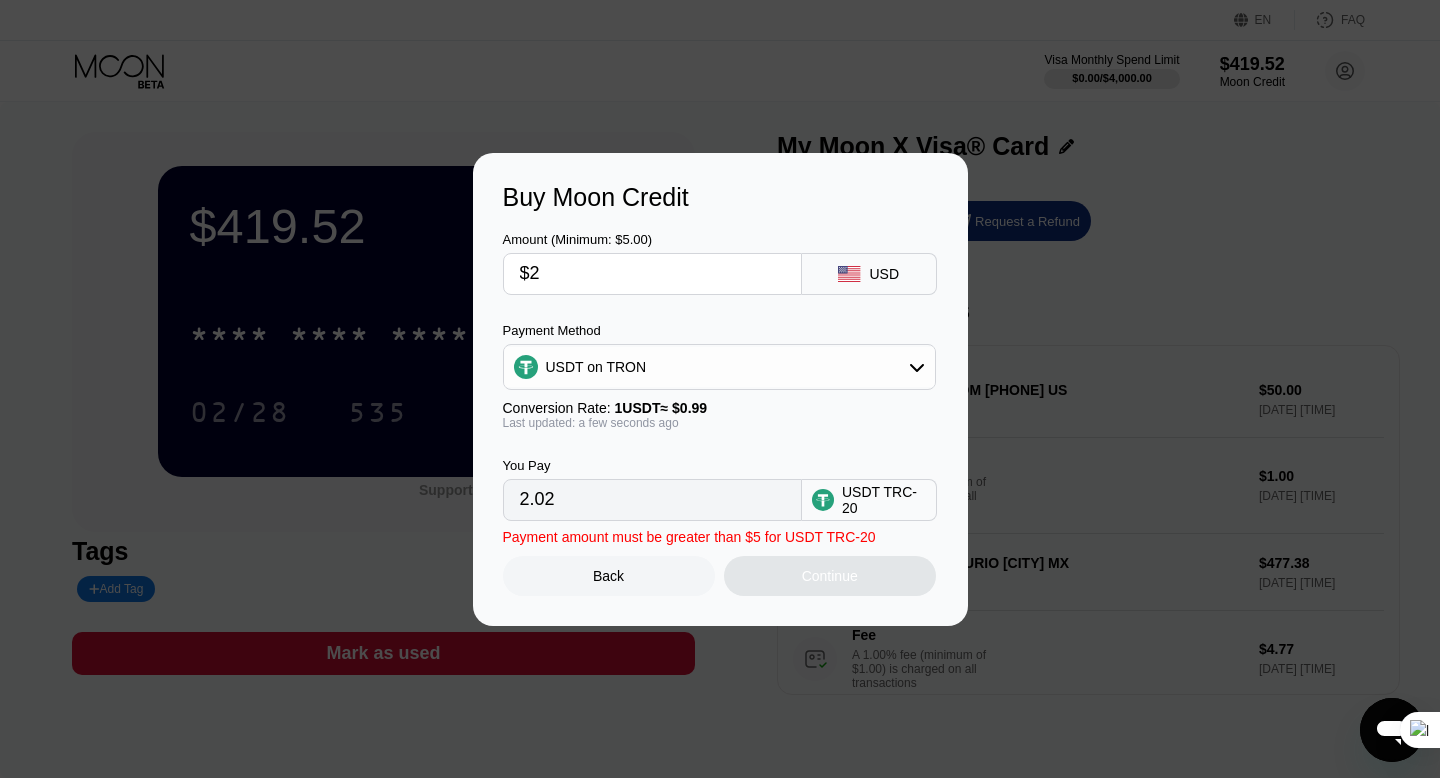 type on "$20" 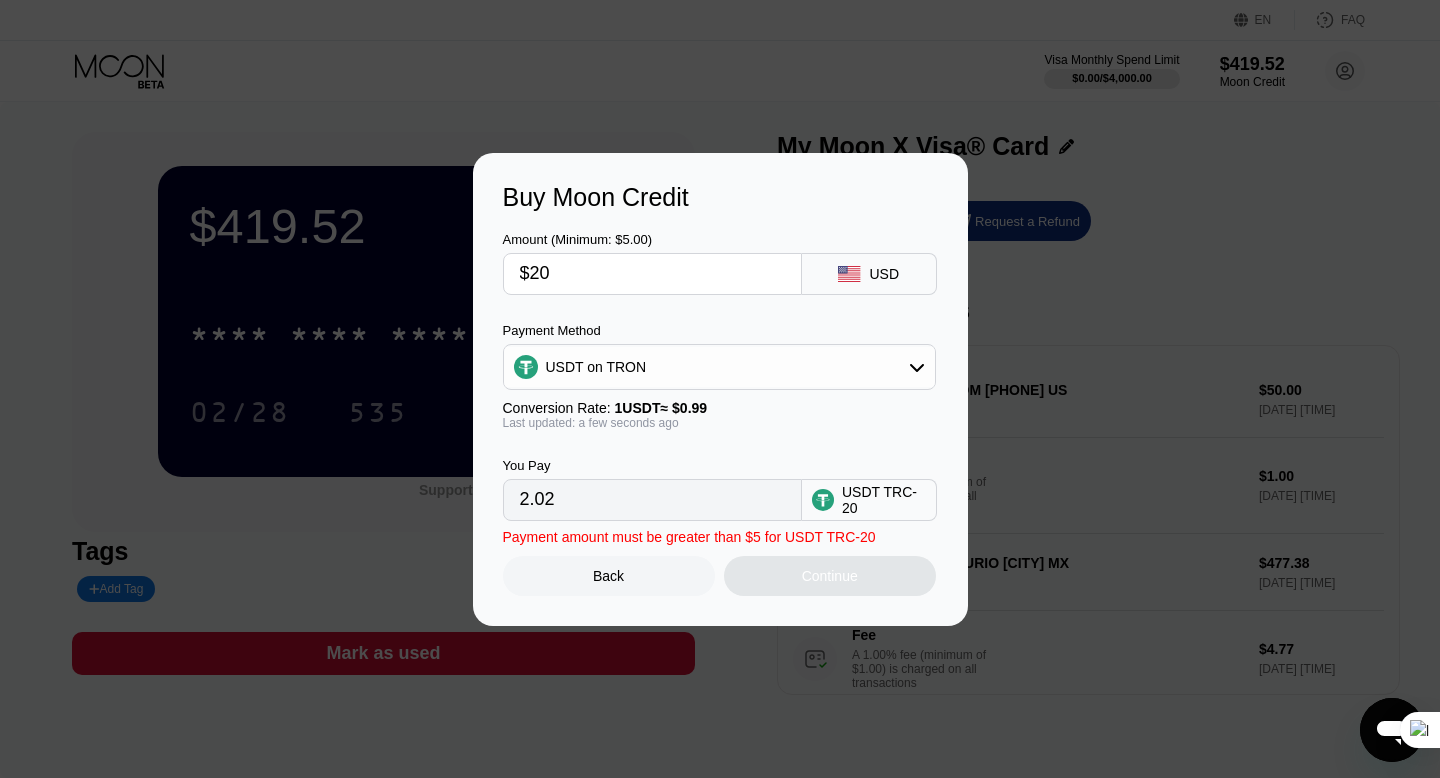 type on "20.20" 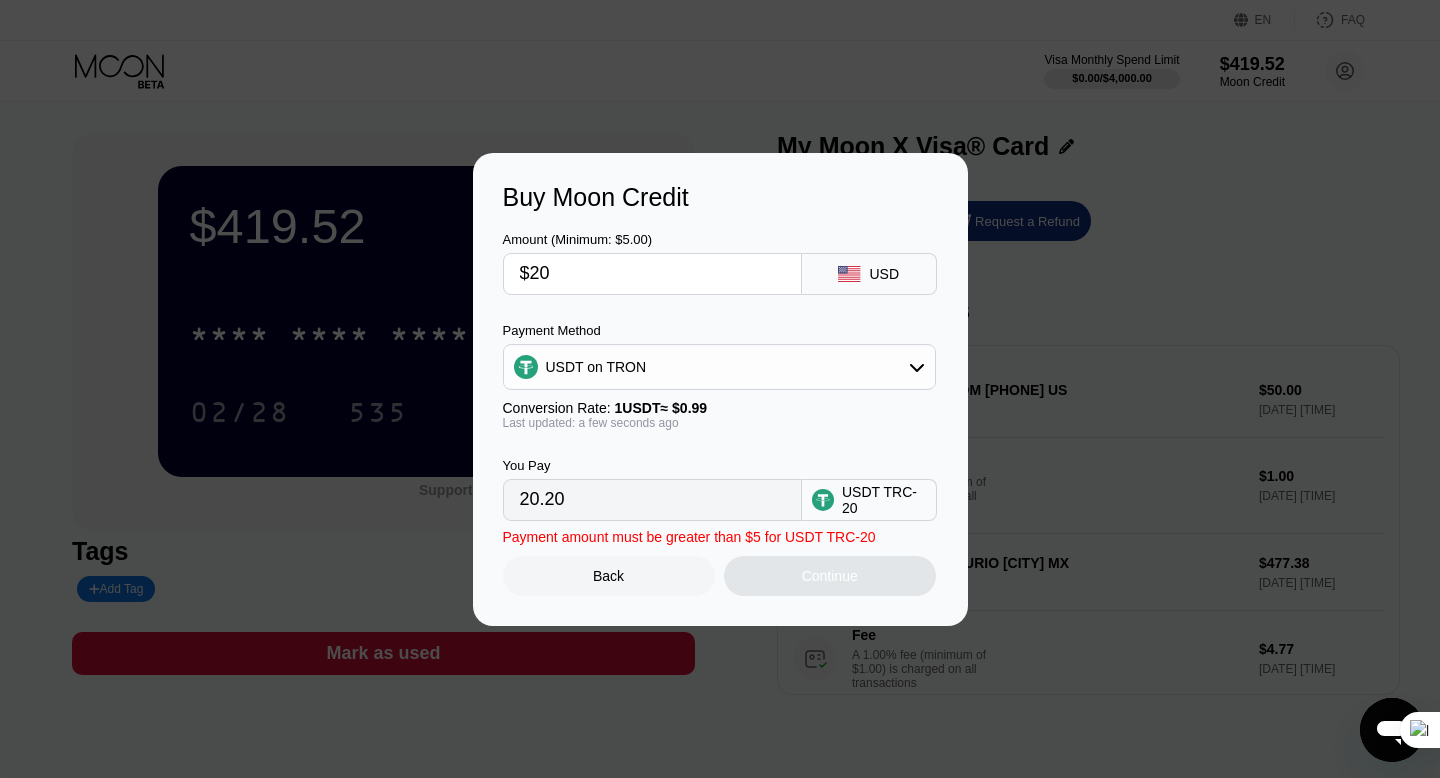 type on "$200" 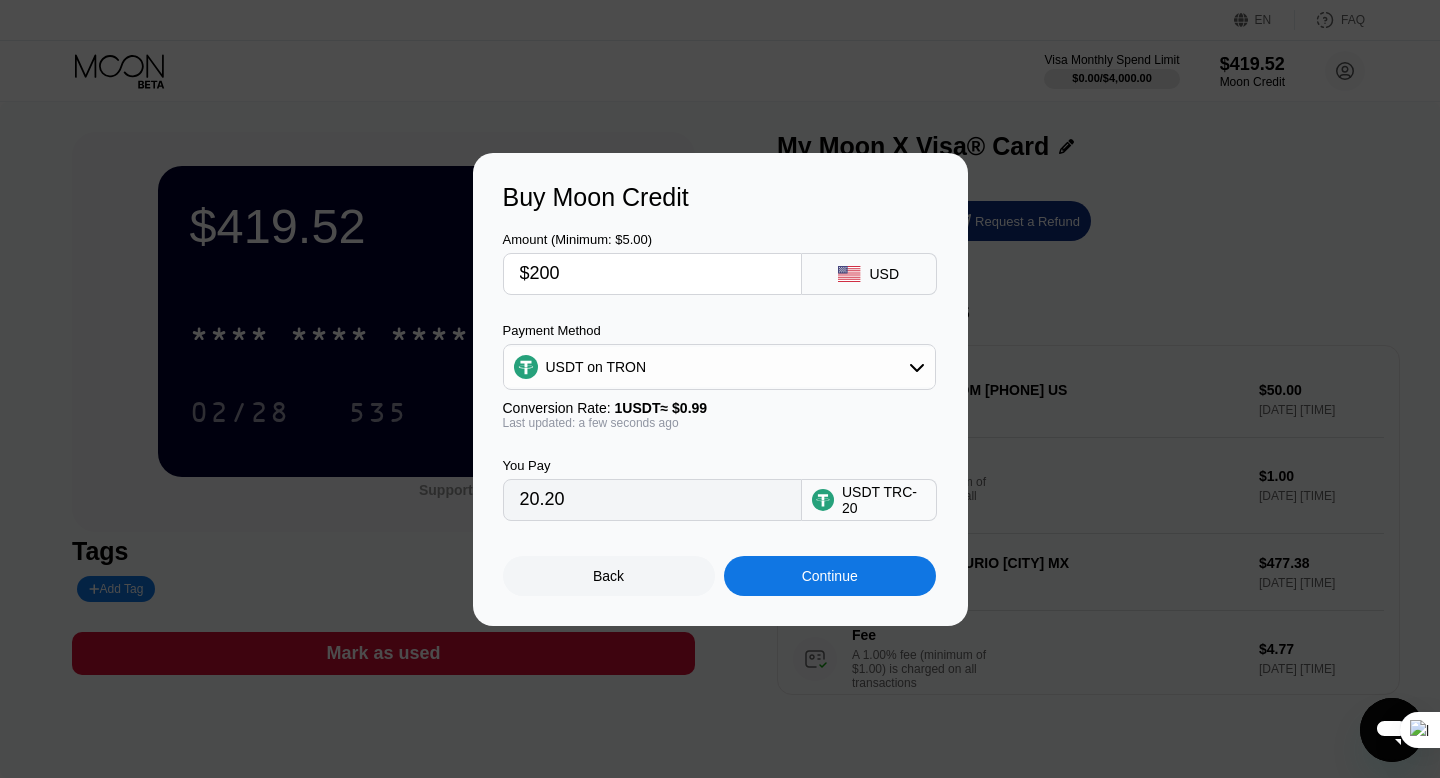 type on "202.02" 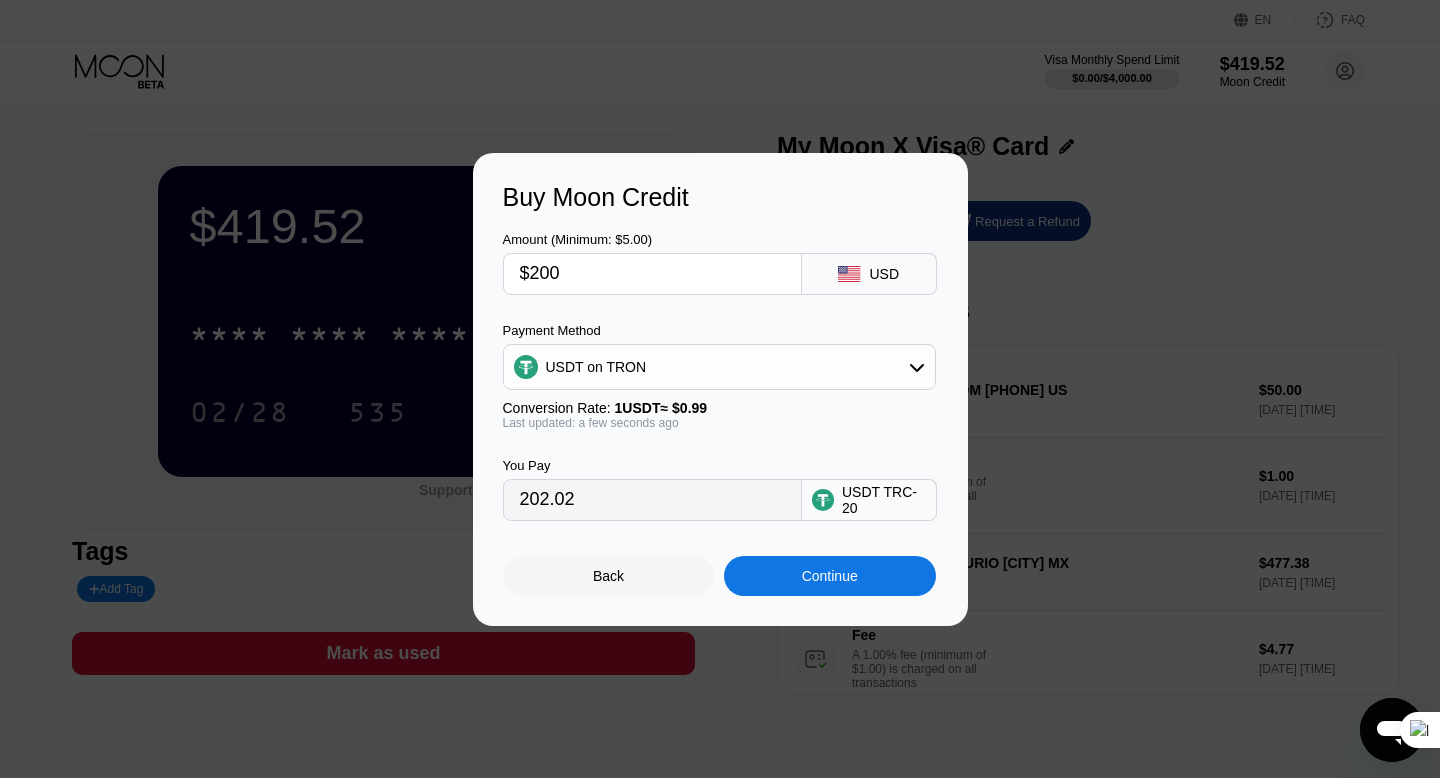 type on "$20" 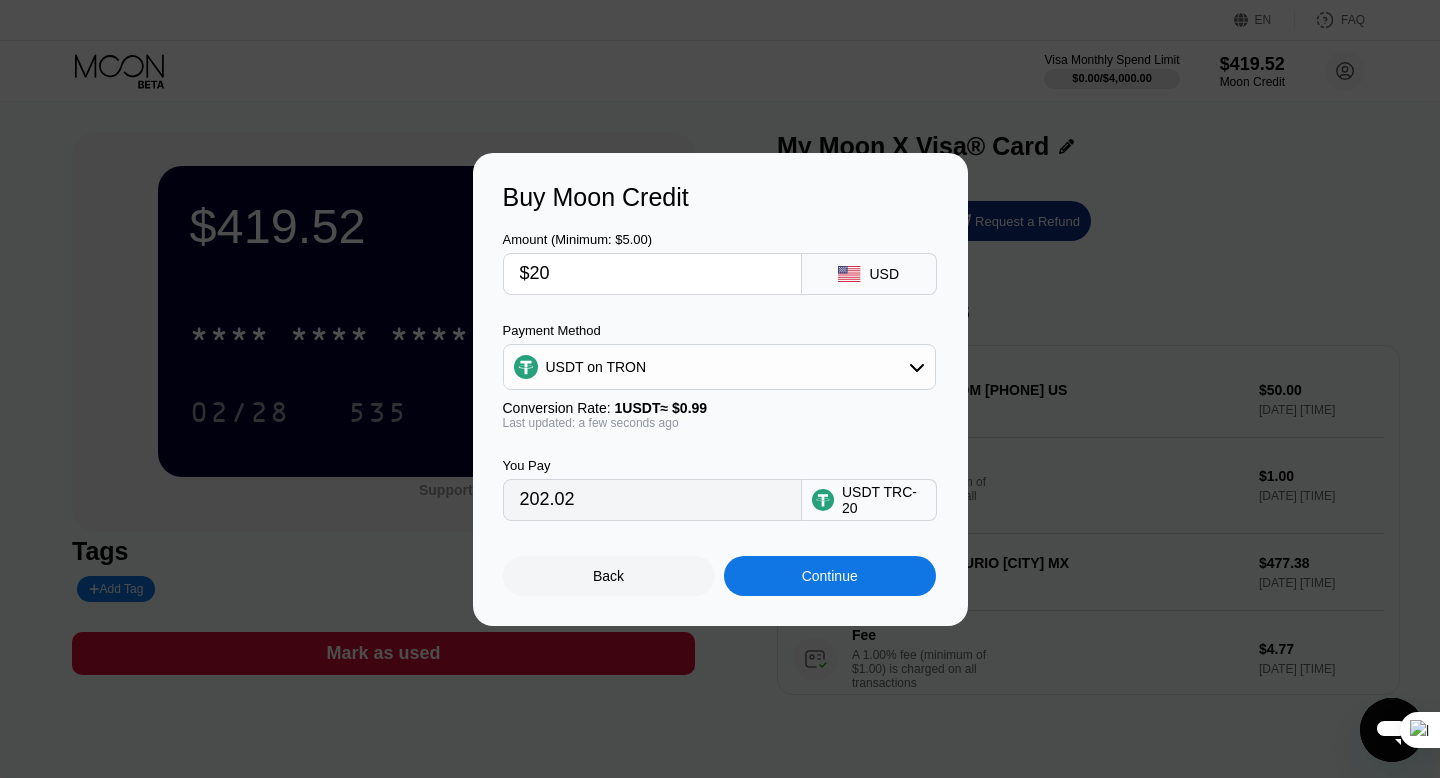 type on "20.20" 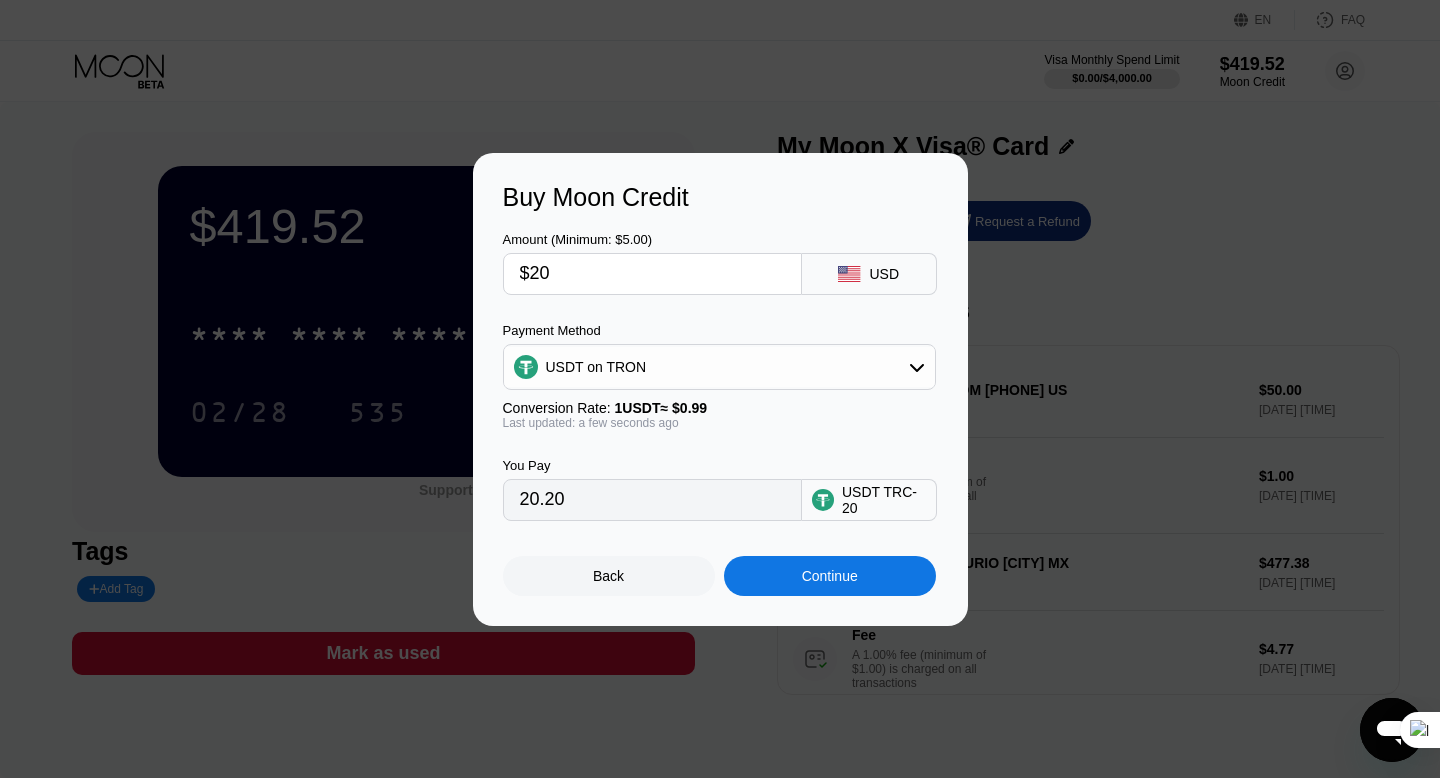 type on "$2" 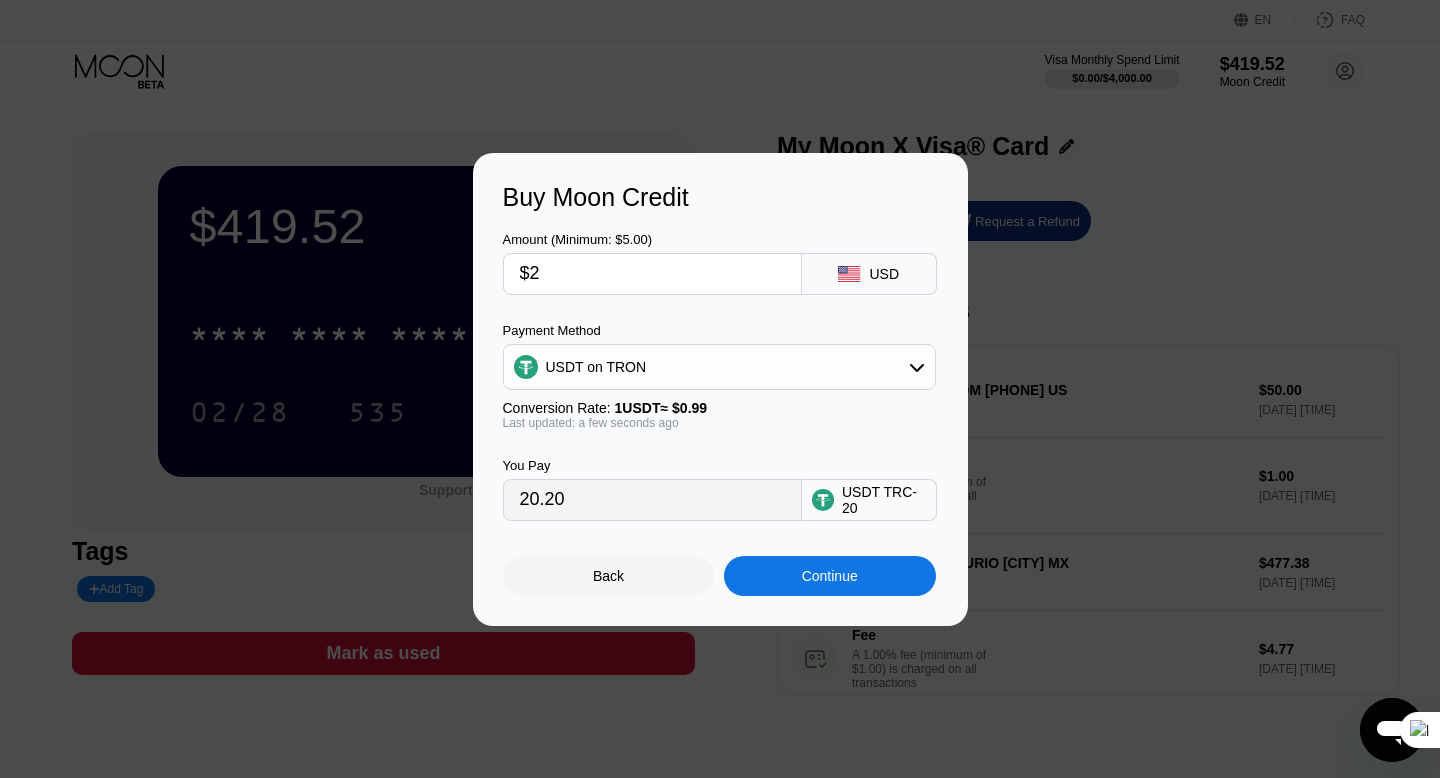 type on "2.02" 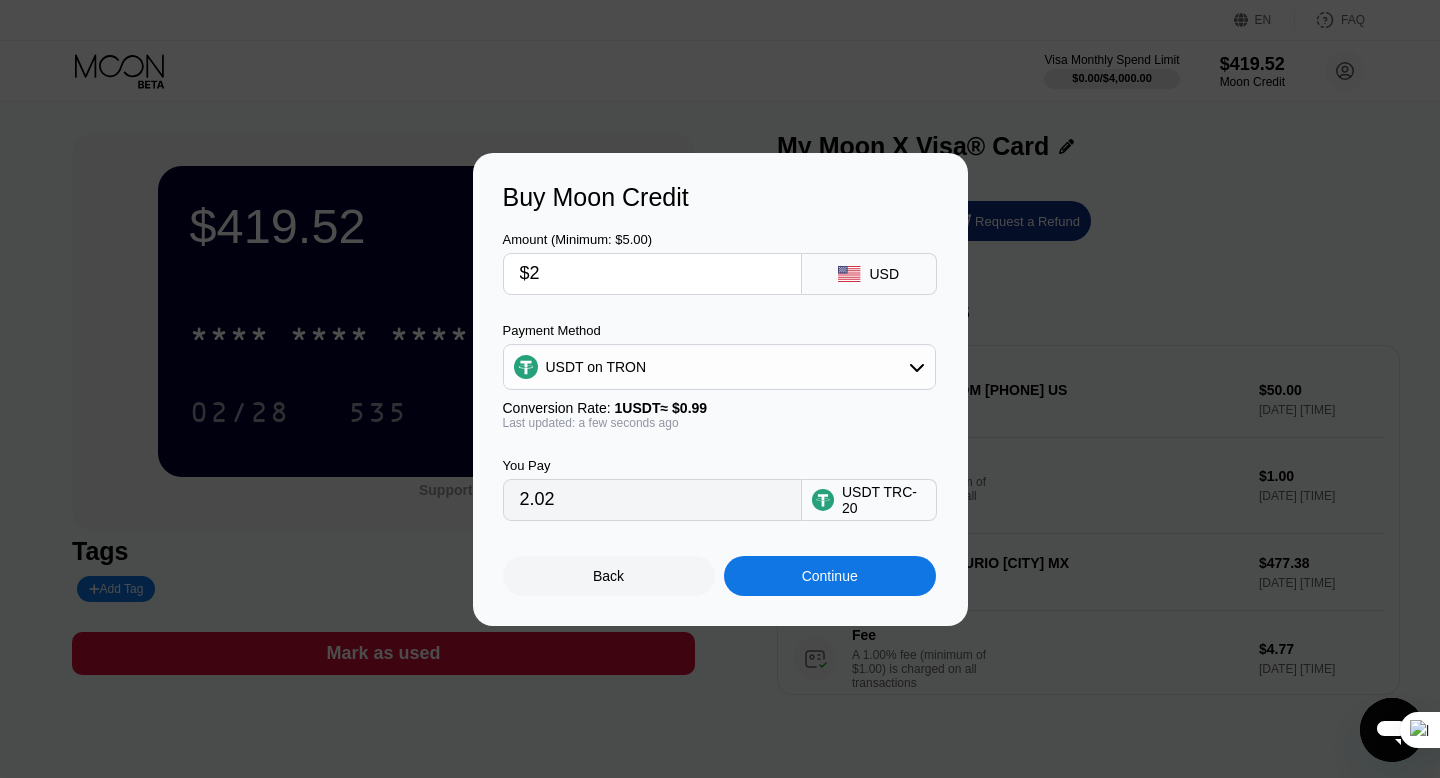 type 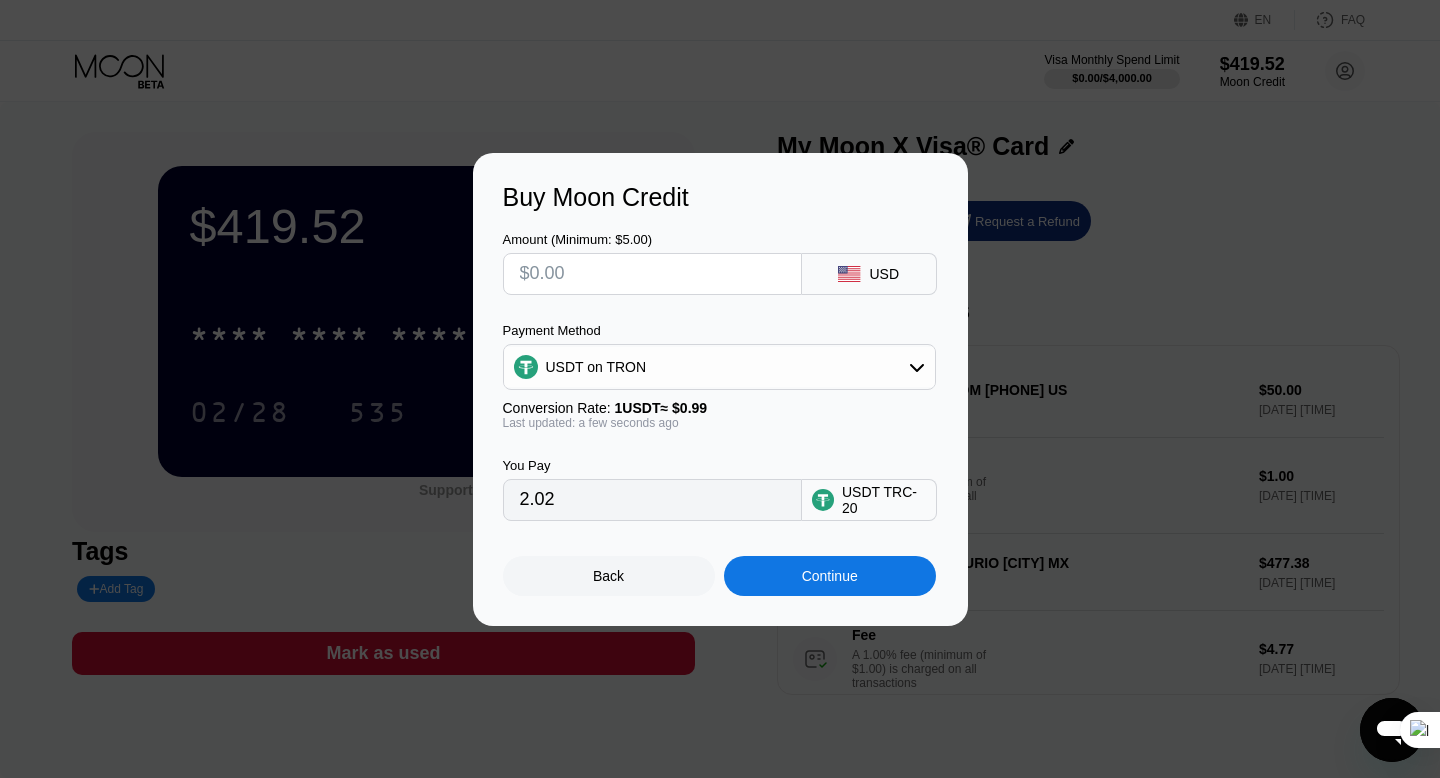 type on "0.00" 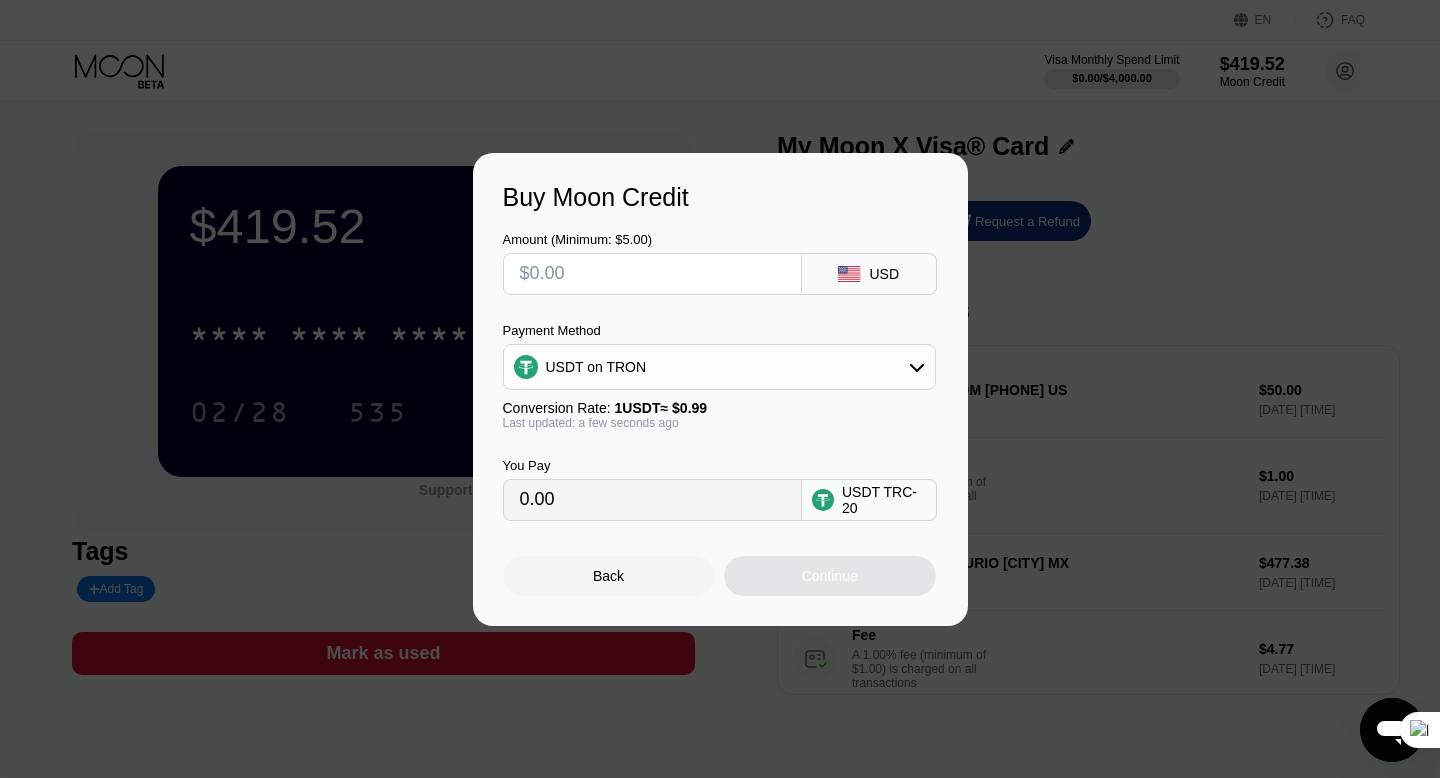 type on "$1" 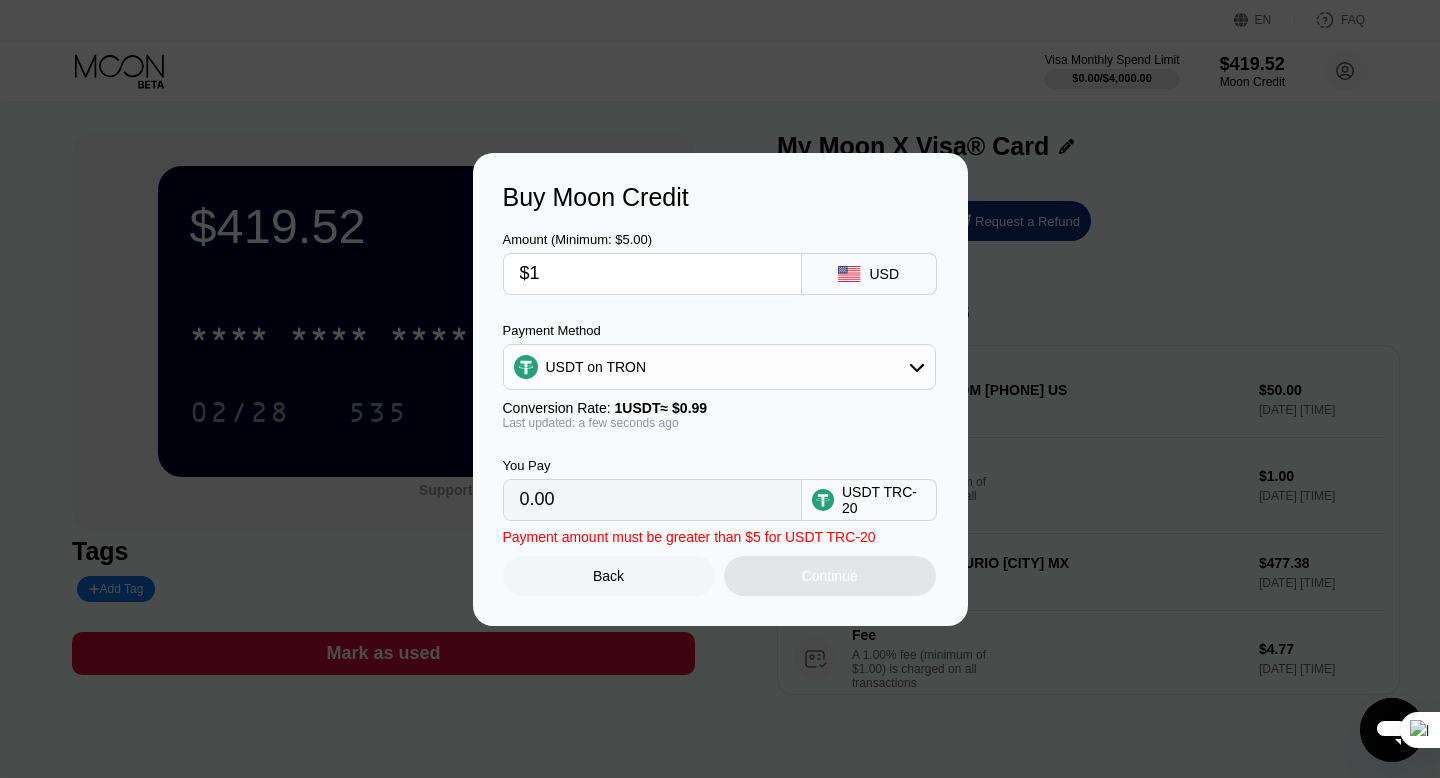 type on "1.01" 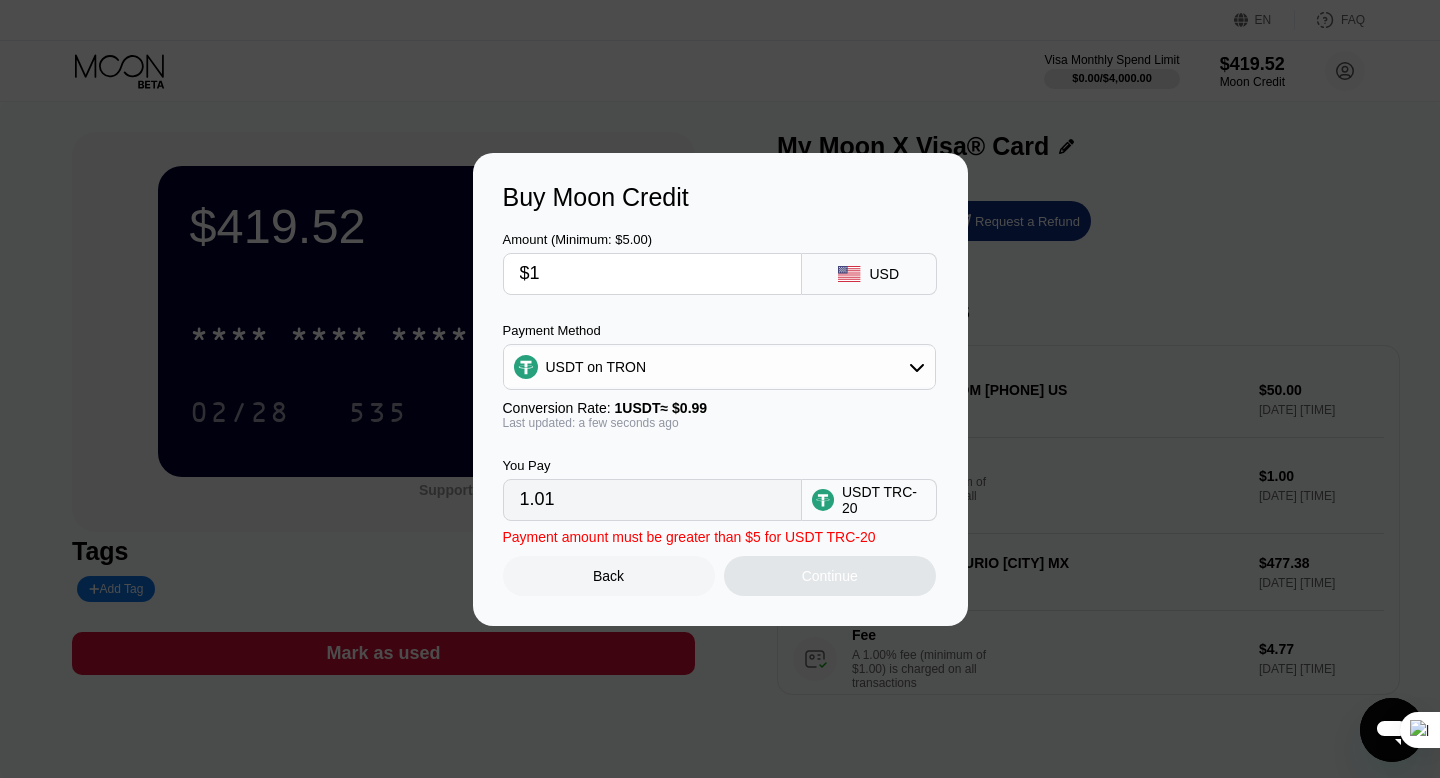 type on "$19" 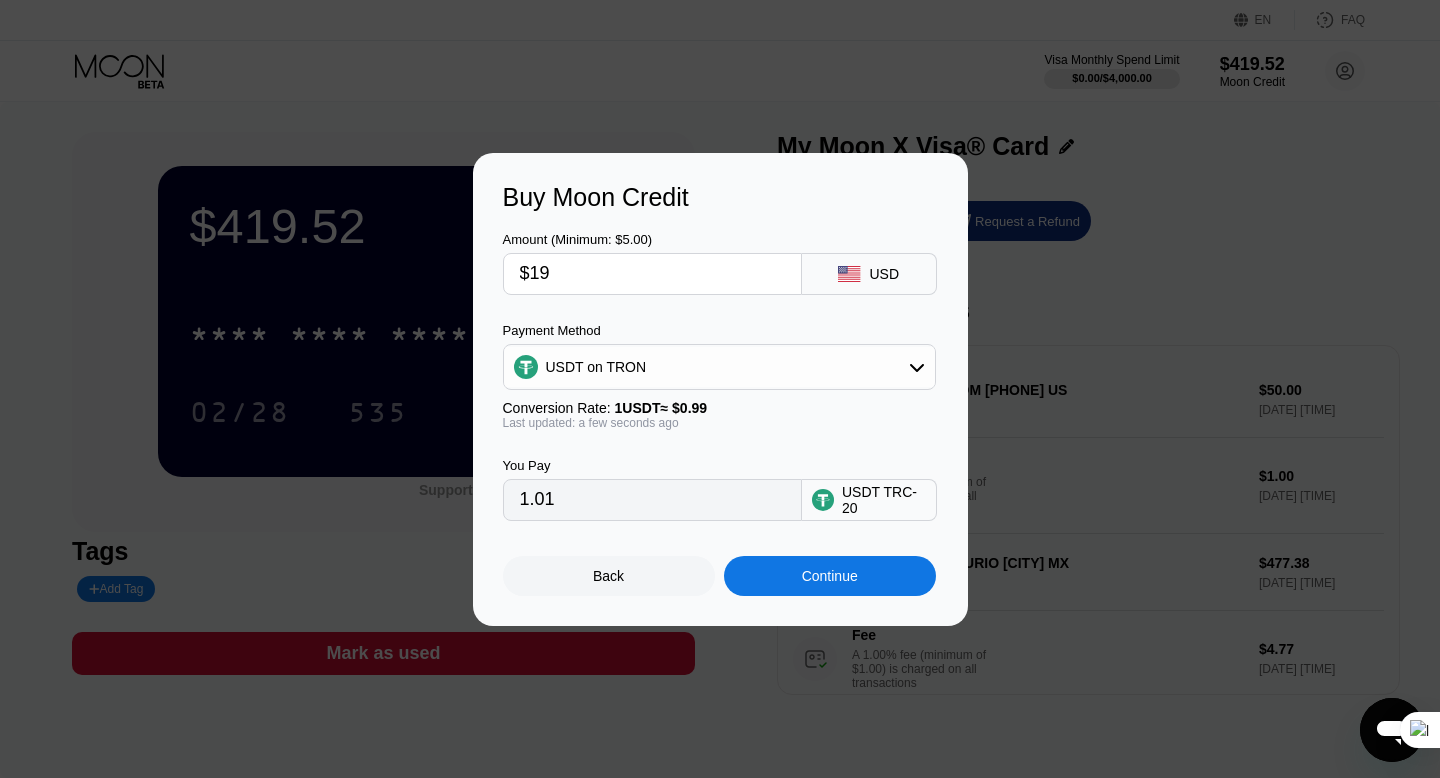 type on "19.19" 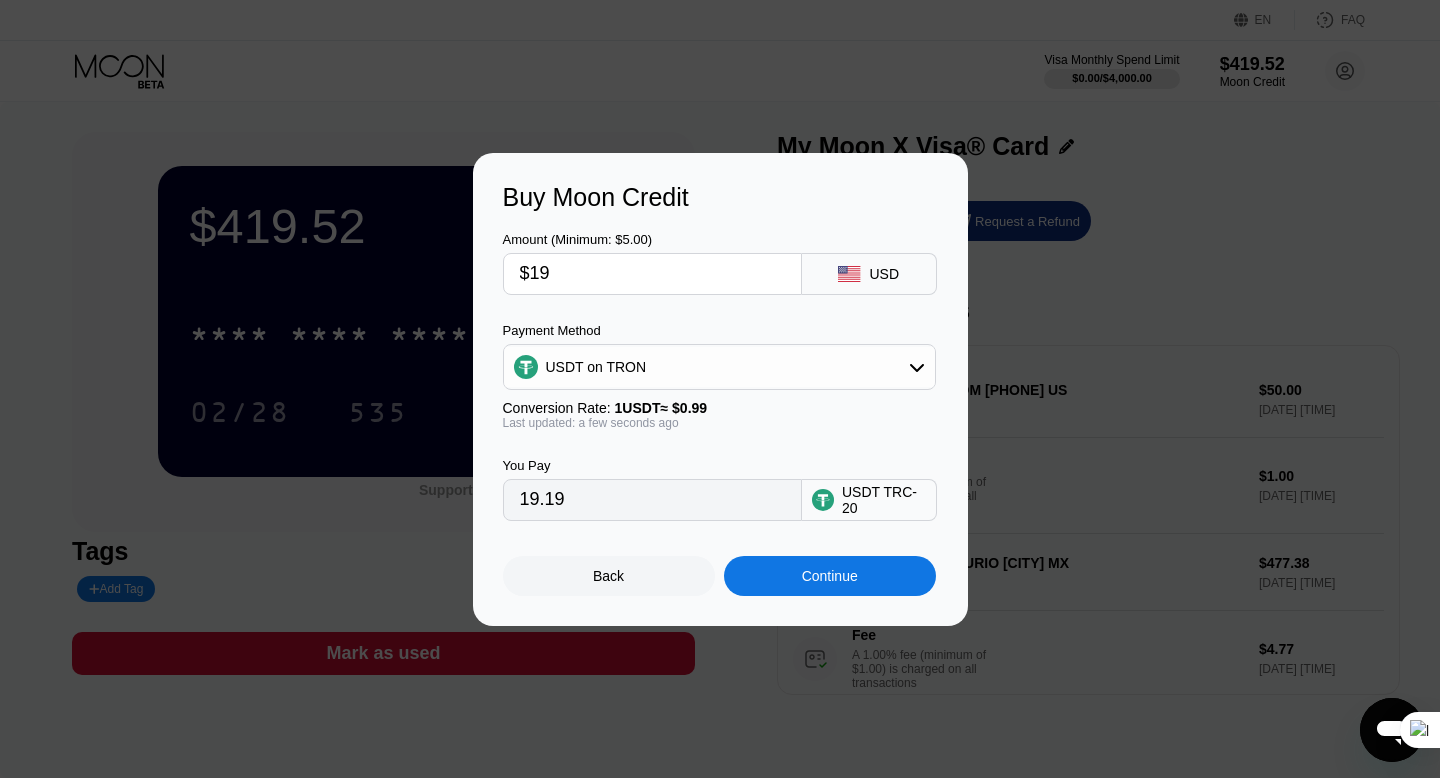 type on "$198" 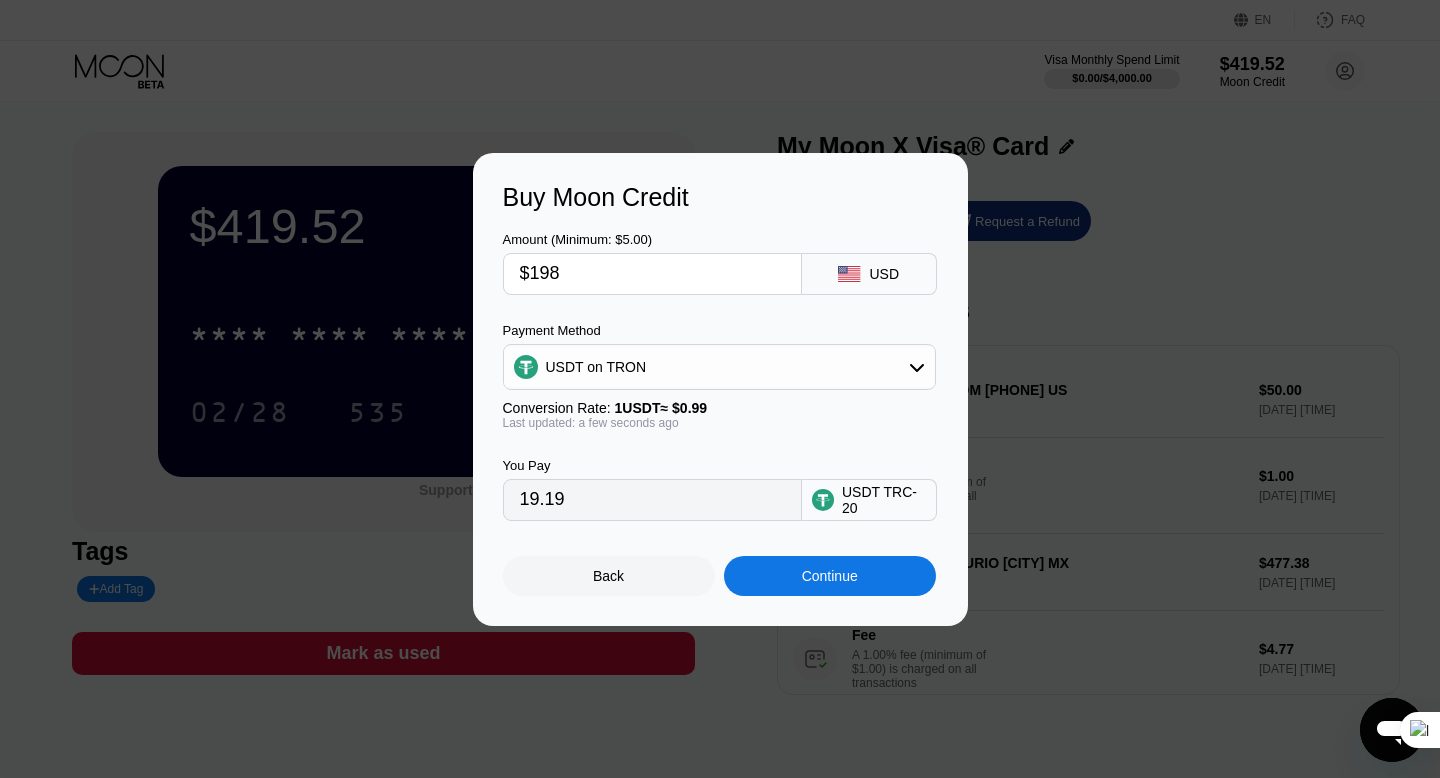 type on "200.00" 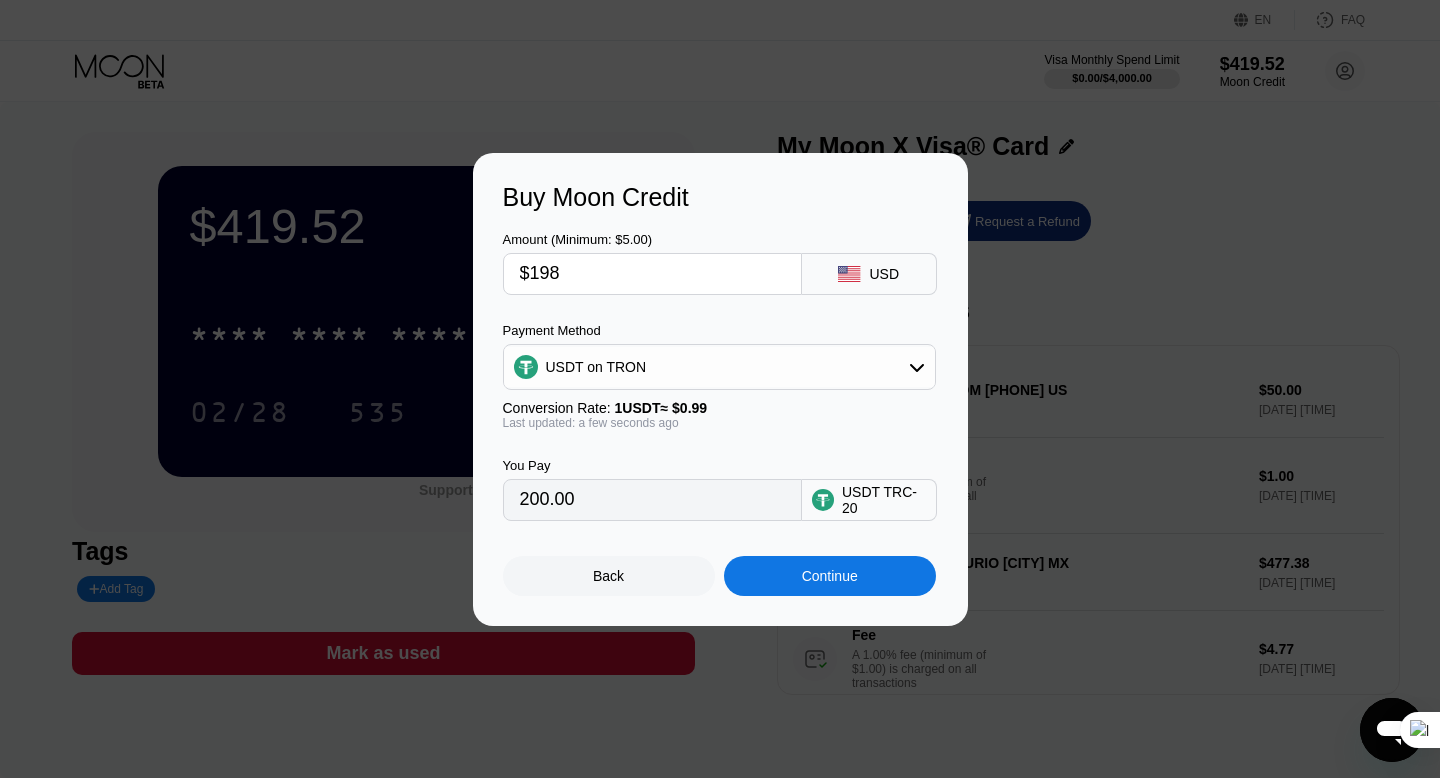type on "$198" 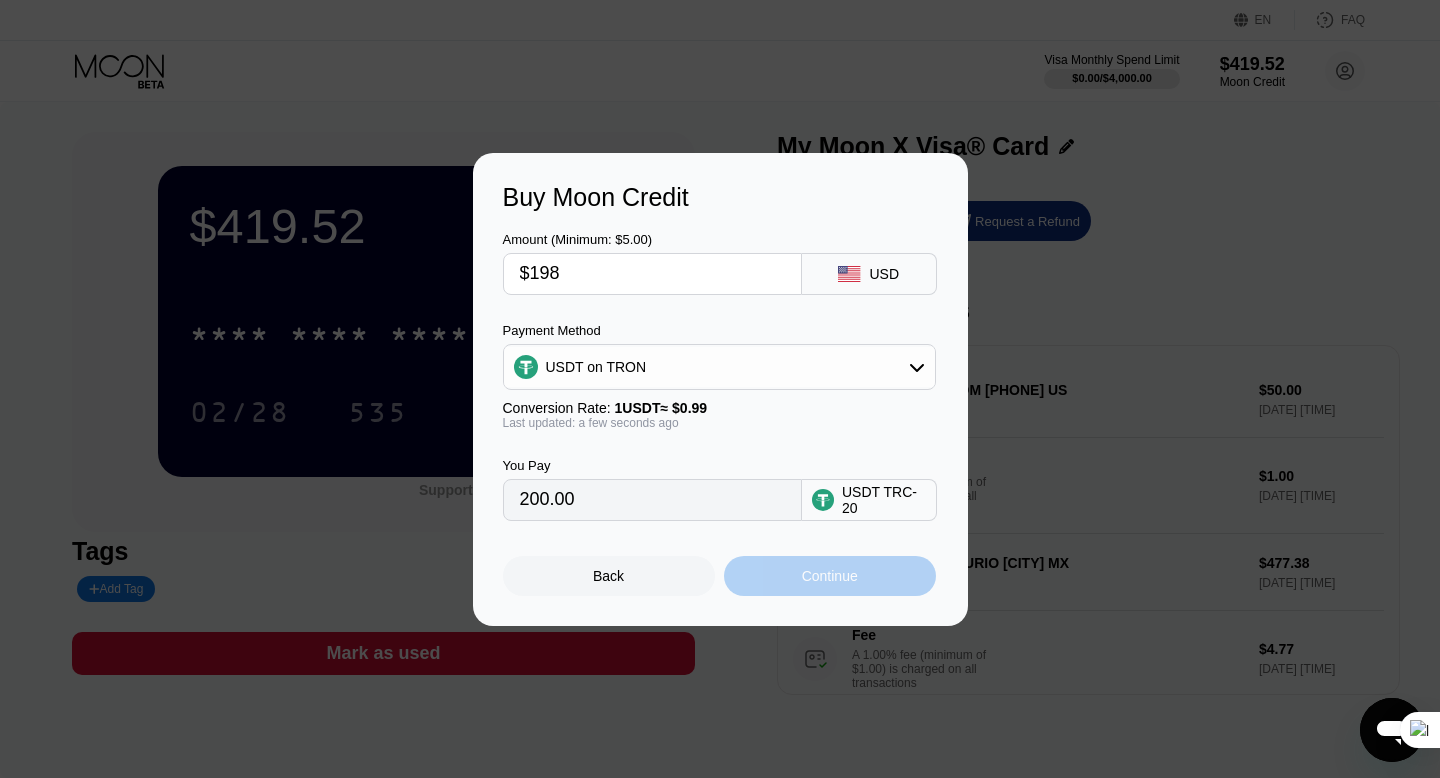 click on "Continue" at bounding box center [830, 576] 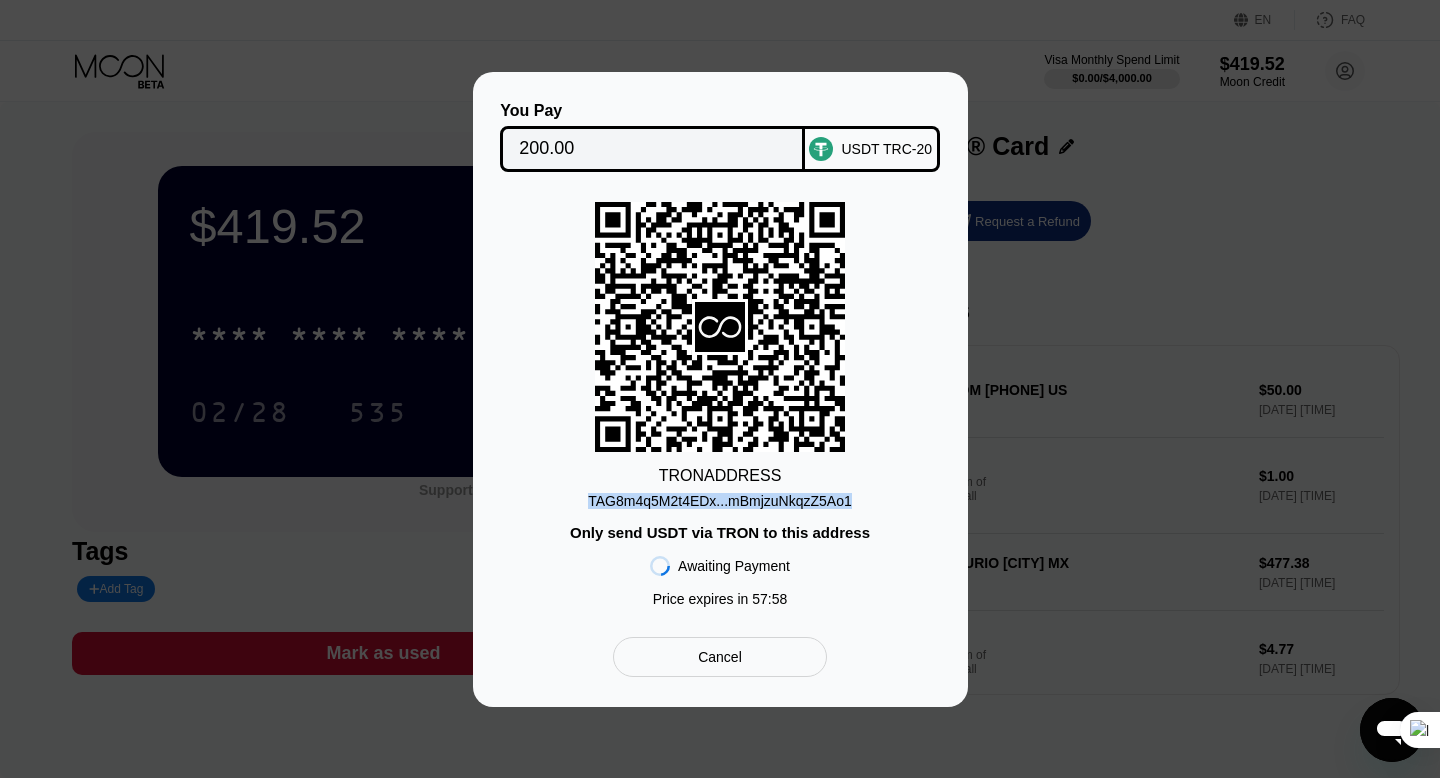 drag, startPoint x: 582, startPoint y: 505, endPoint x: 854, endPoint y: 502, distance: 272.01654 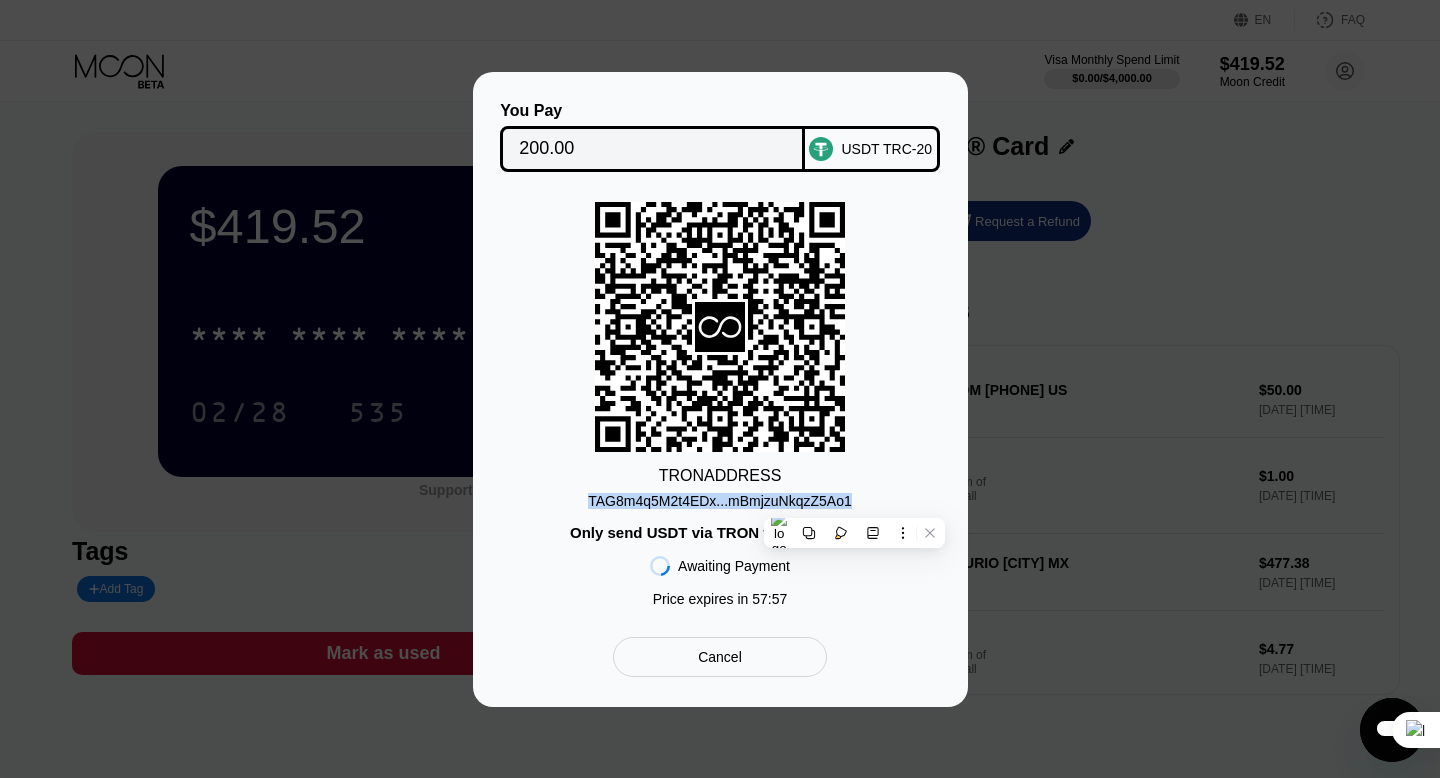 copy on "TAG8m4q5M2t4EDx...mBmjzuNkqzZ5Ao1" 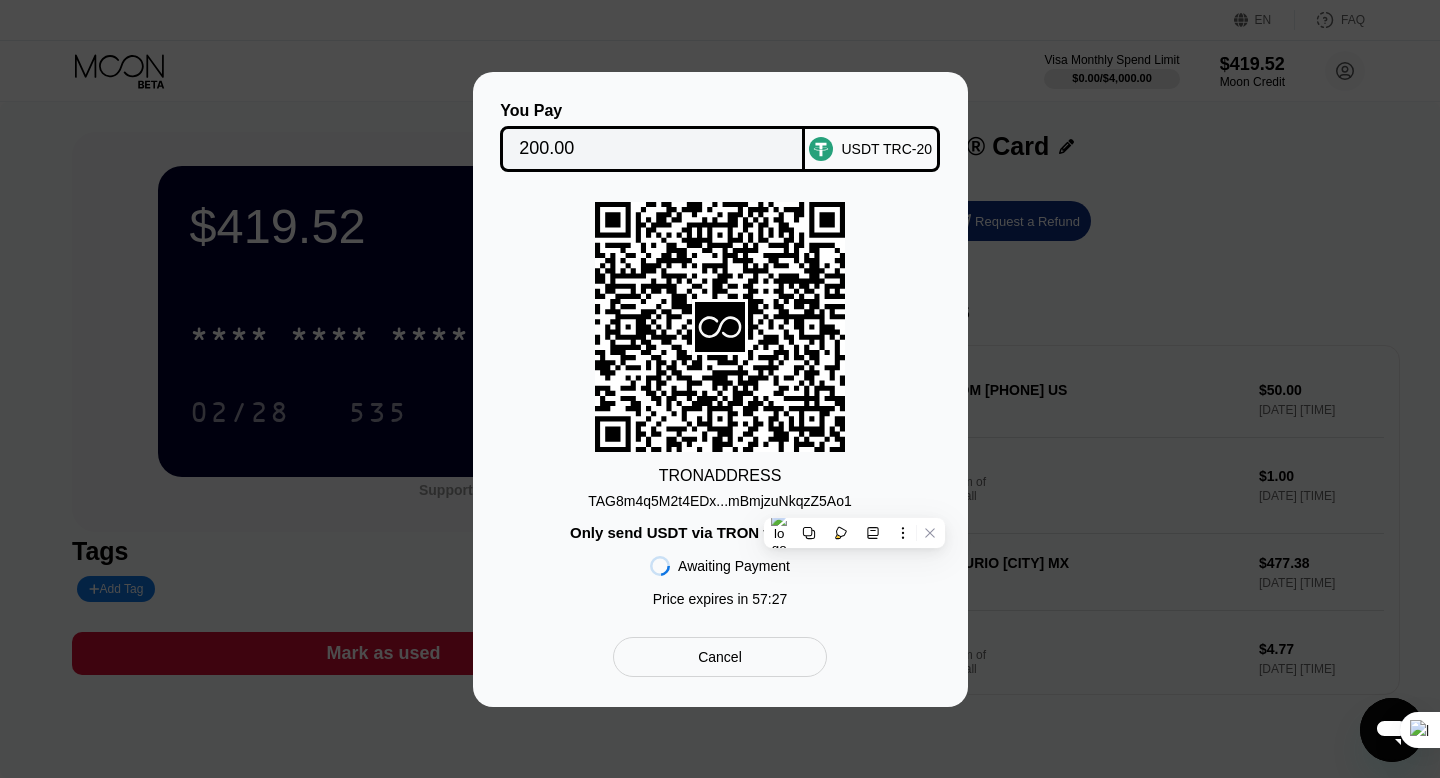 click on "TRON  ADDRESS" at bounding box center (720, 476) 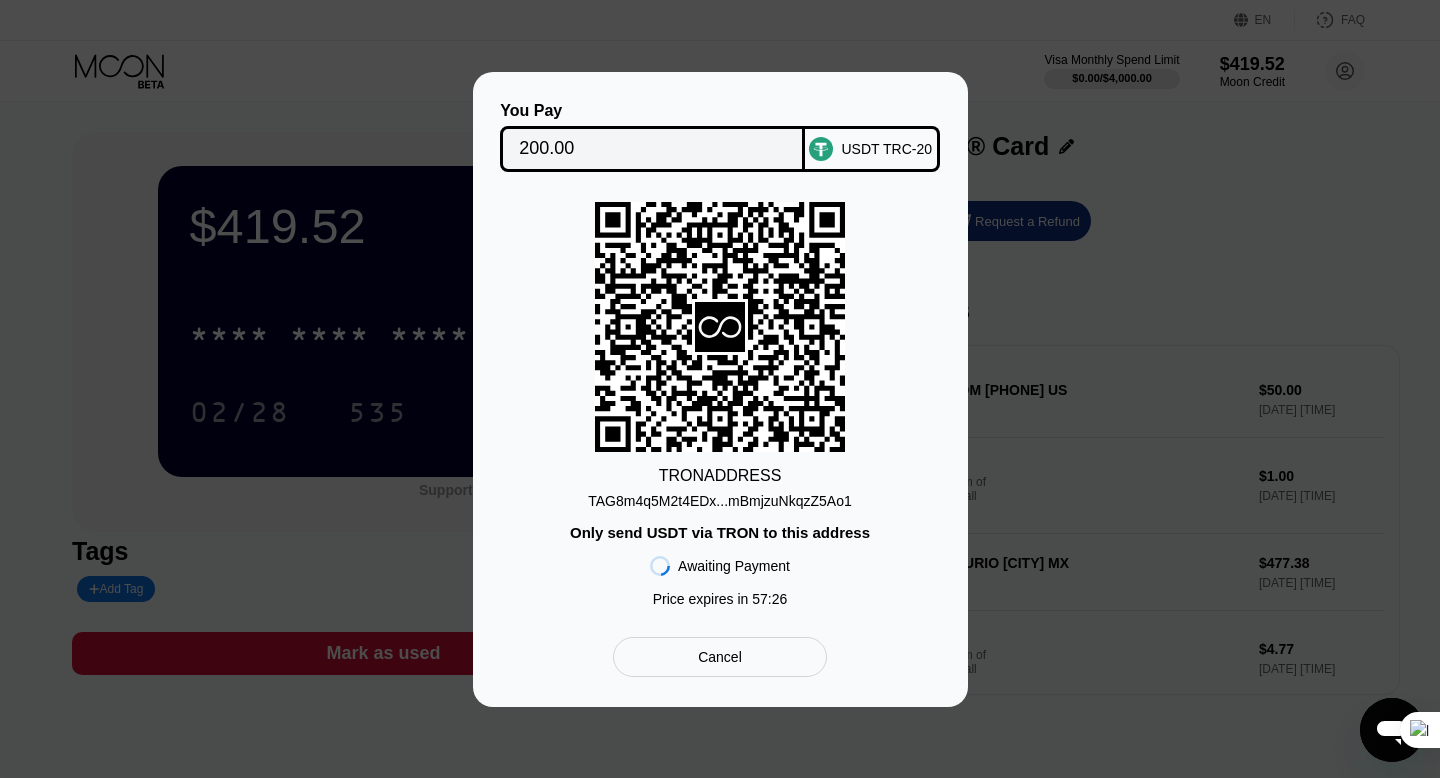 click on "TAG8m4q5M2t4EDx...mBmjzuNkqzZ5Ao1" at bounding box center (720, 501) 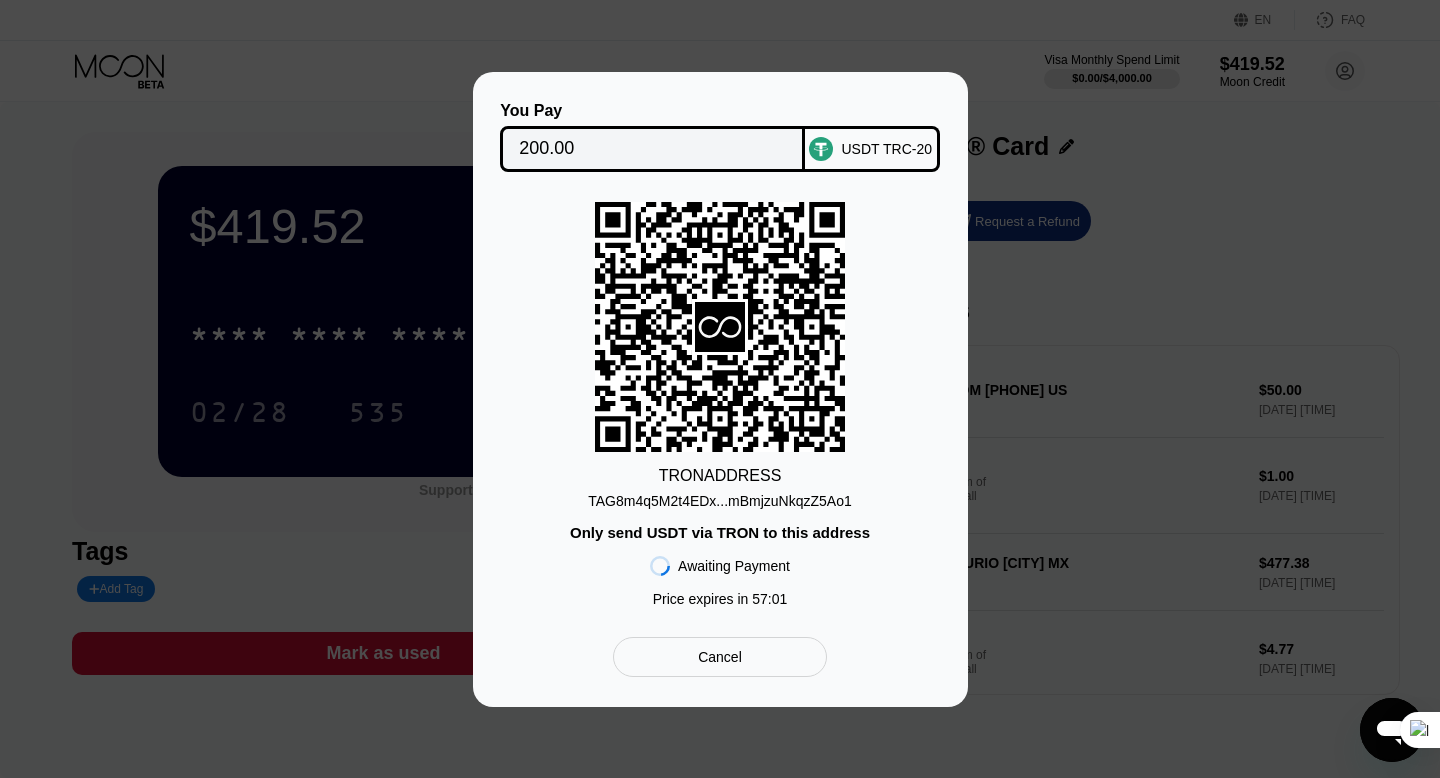 click on "Cancel" at bounding box center (720, 657) 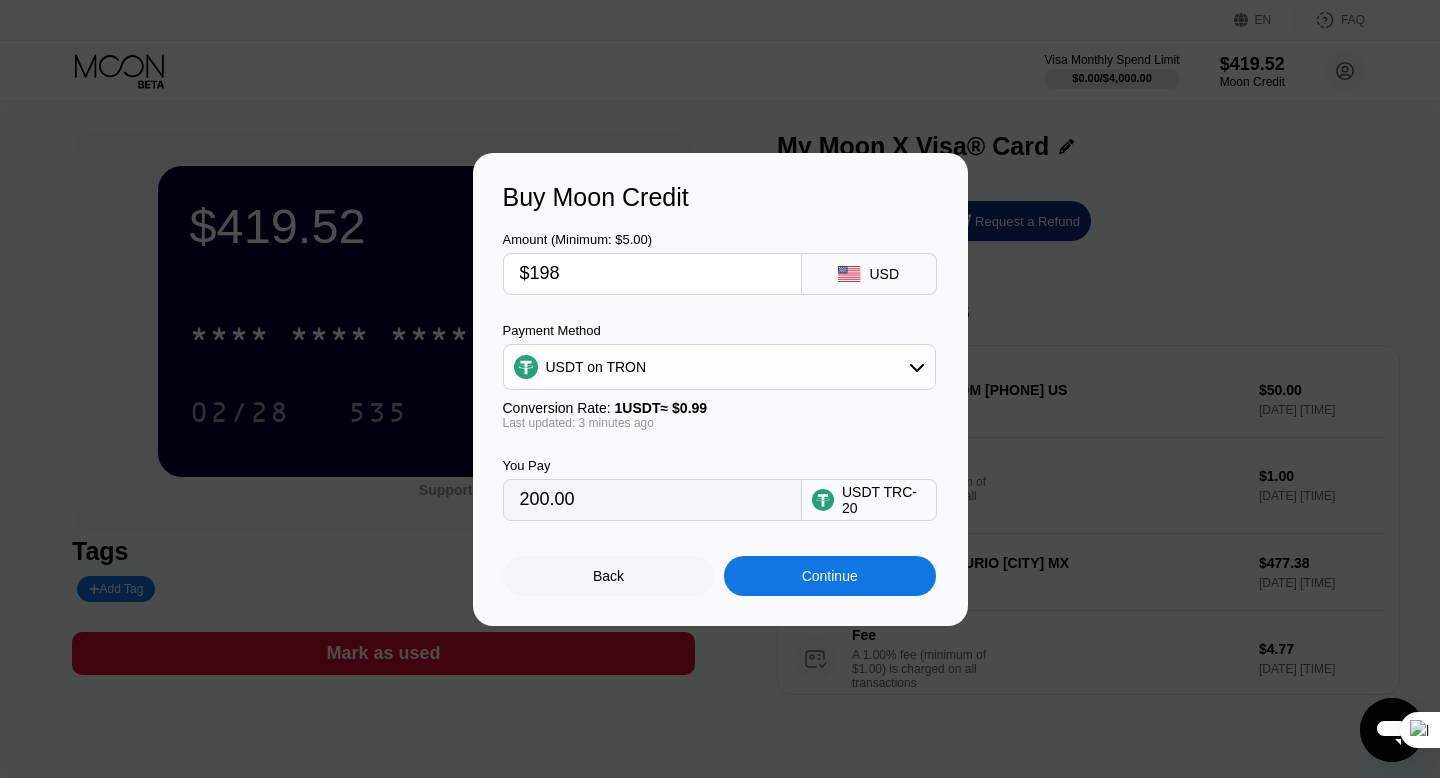 click on "$198" at bounding box center [652, 274] 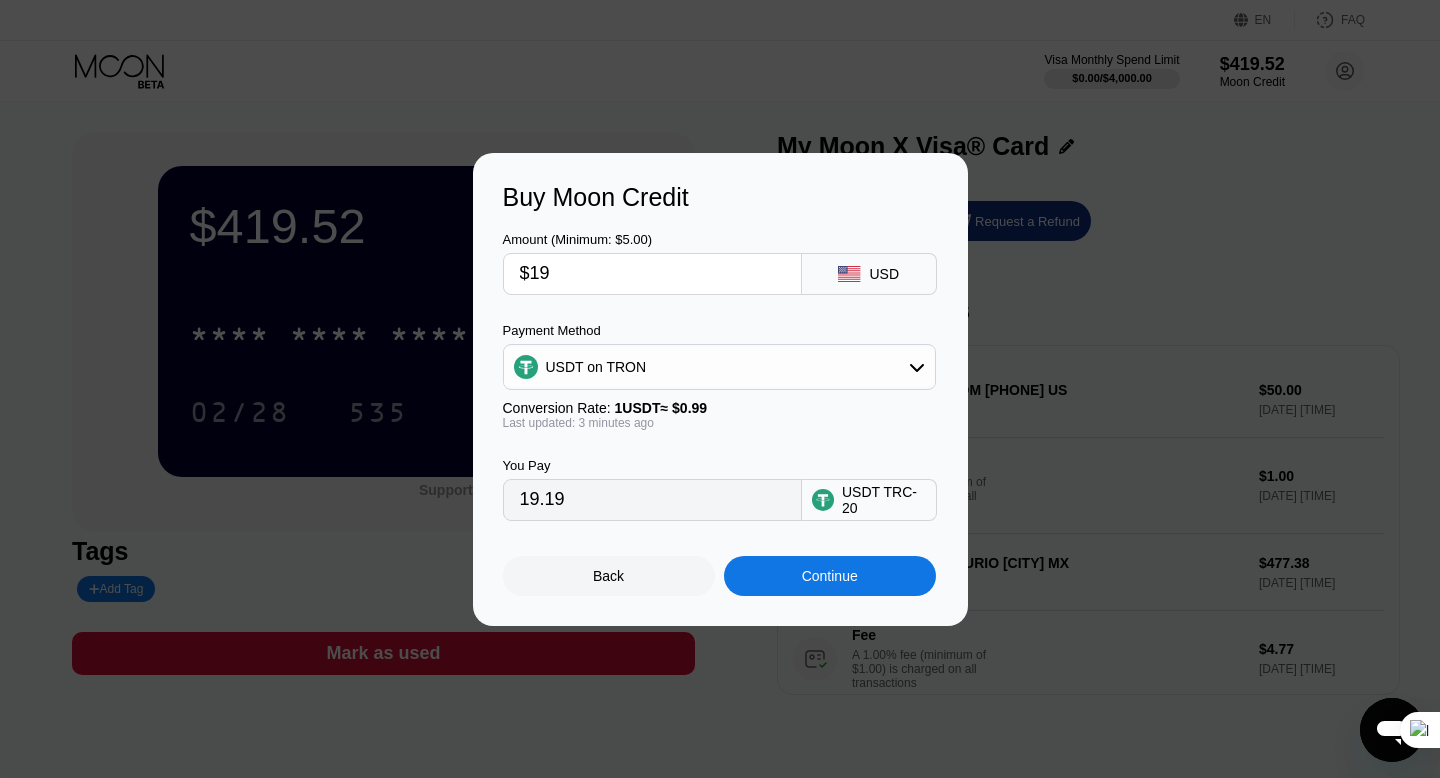 type on "19.19" 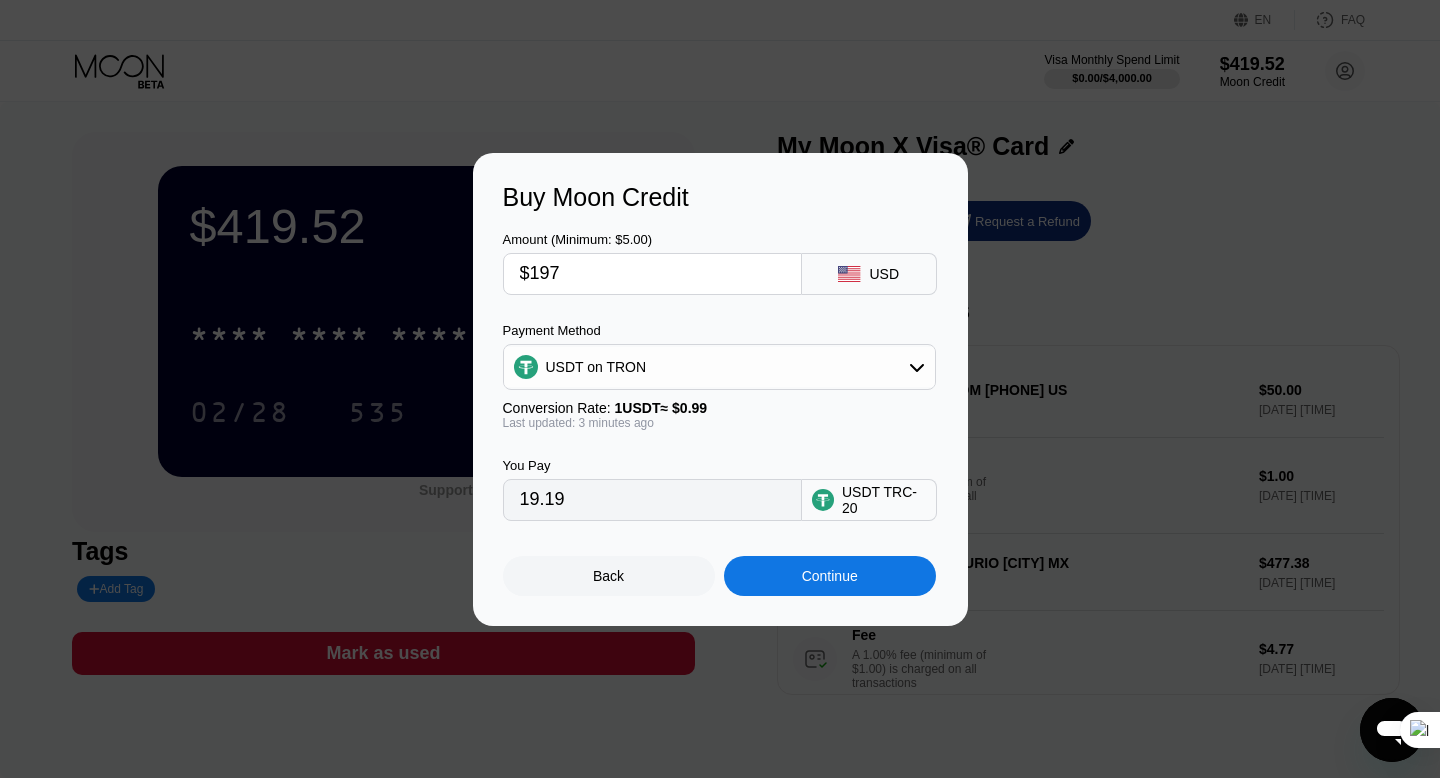 type on "198.99" 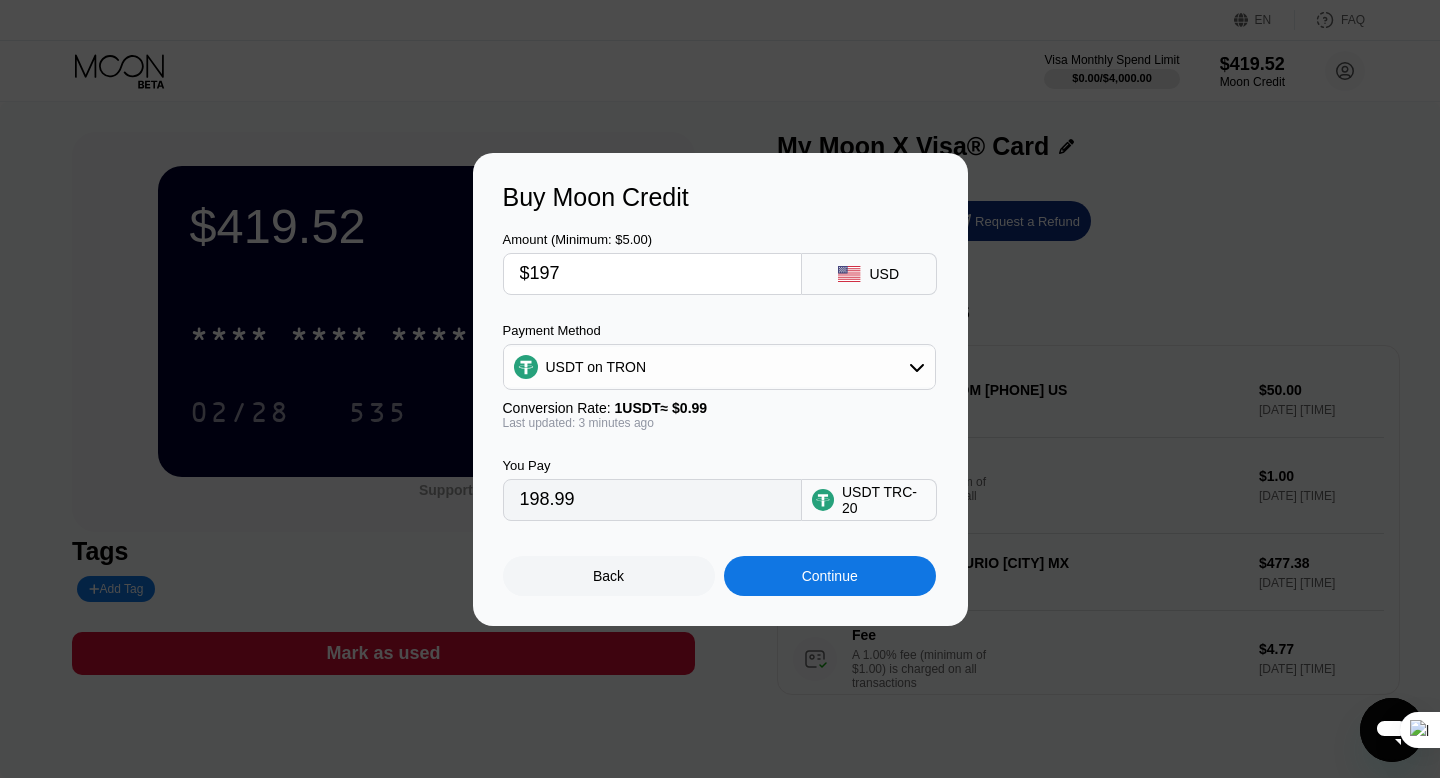 type on "$197" 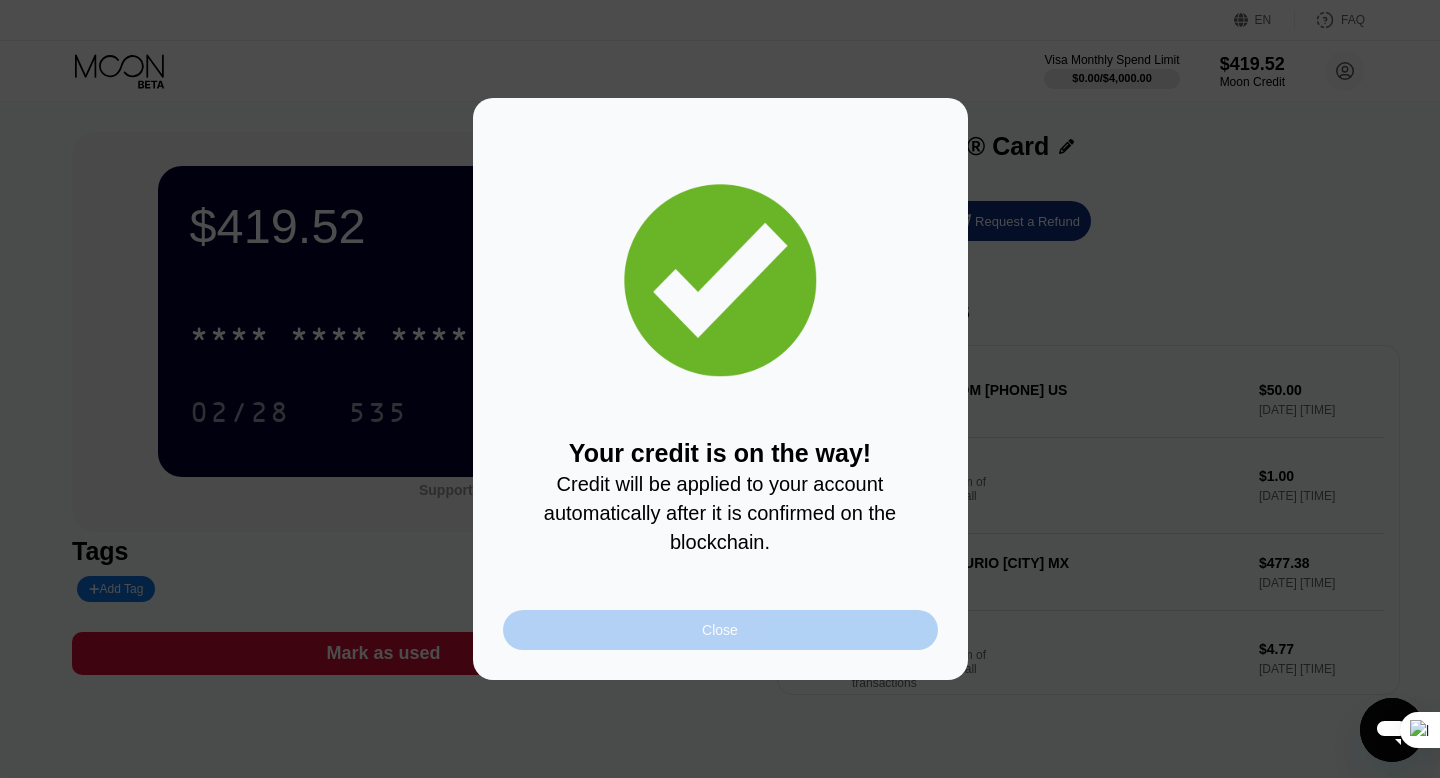 click on "Close" at bounding box center (720, 630) 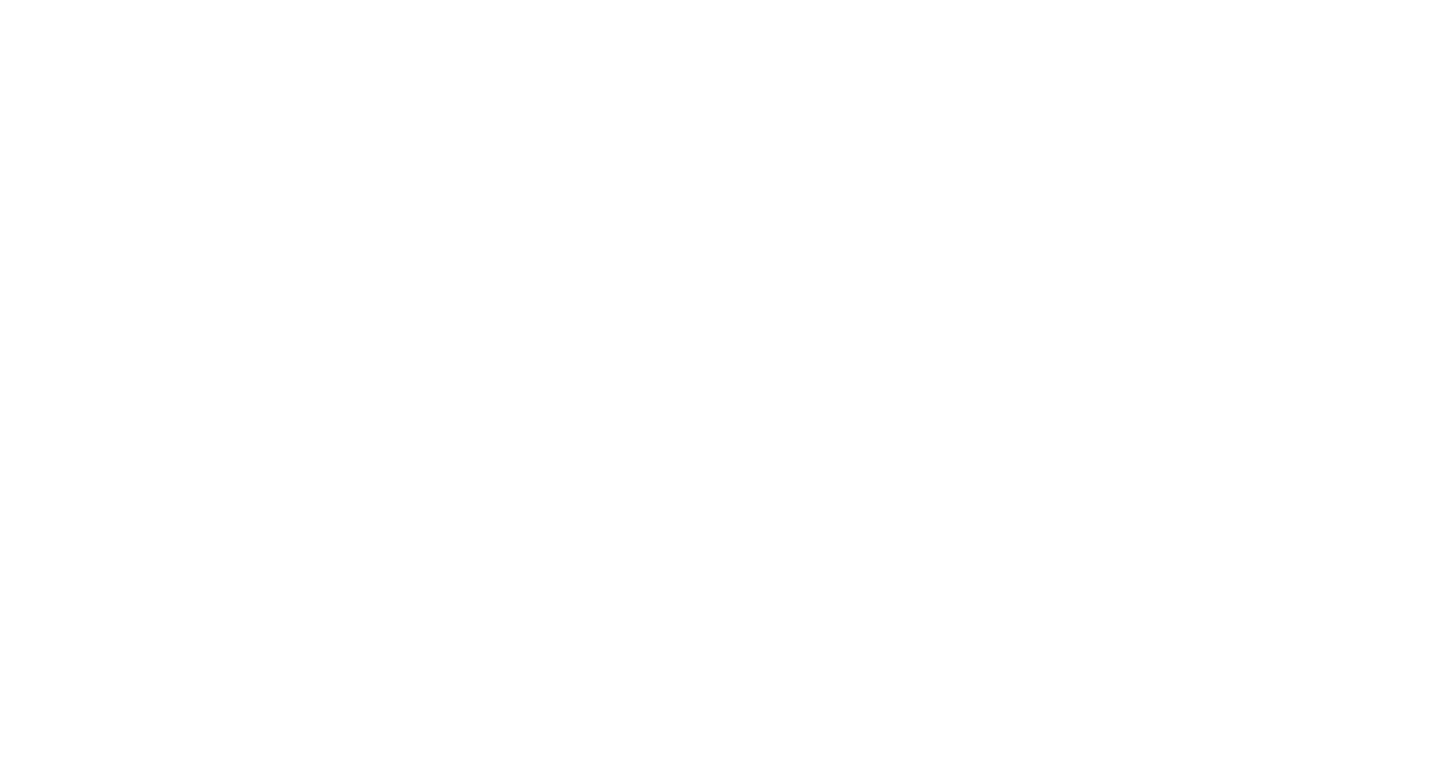 scroll, scrollTop: 0, scrollLeft: 0, axis: both 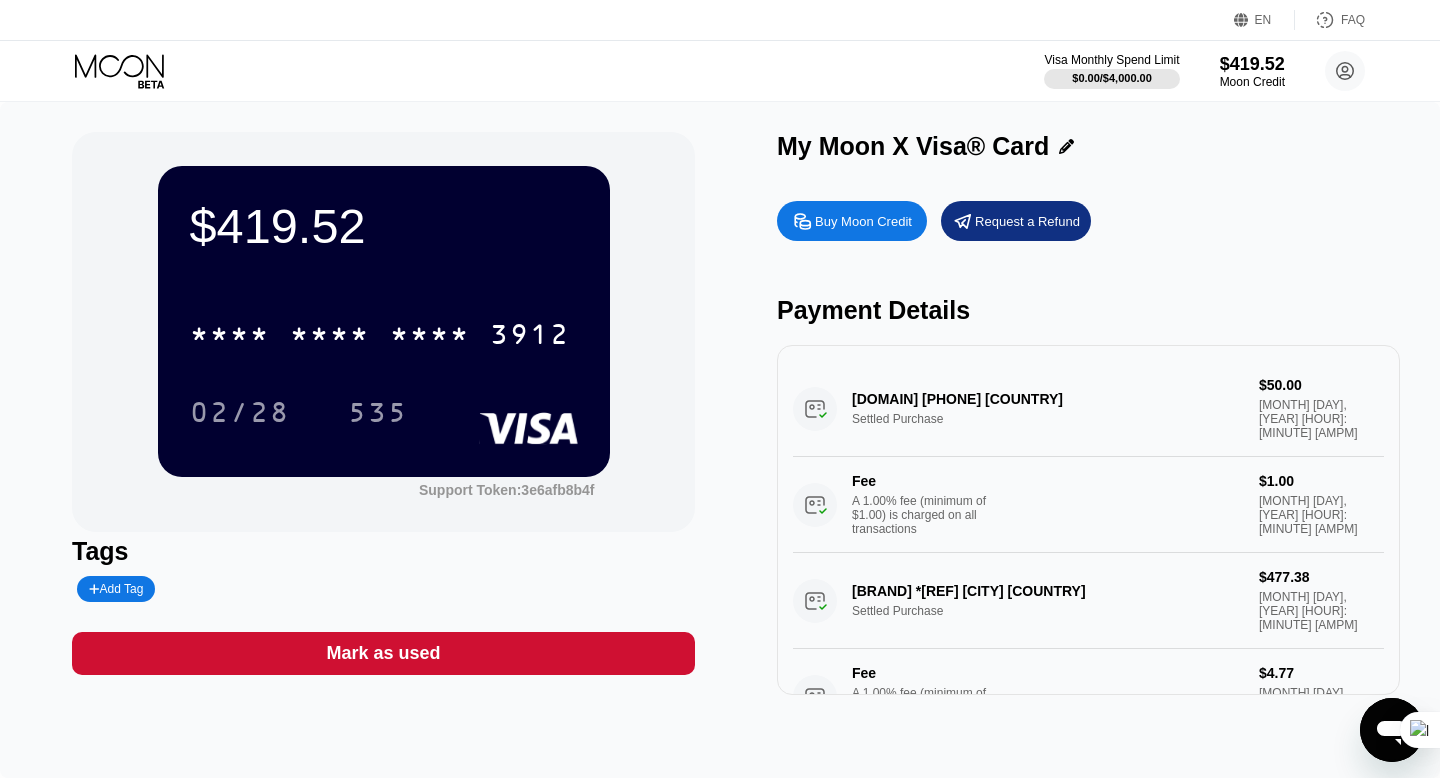 click 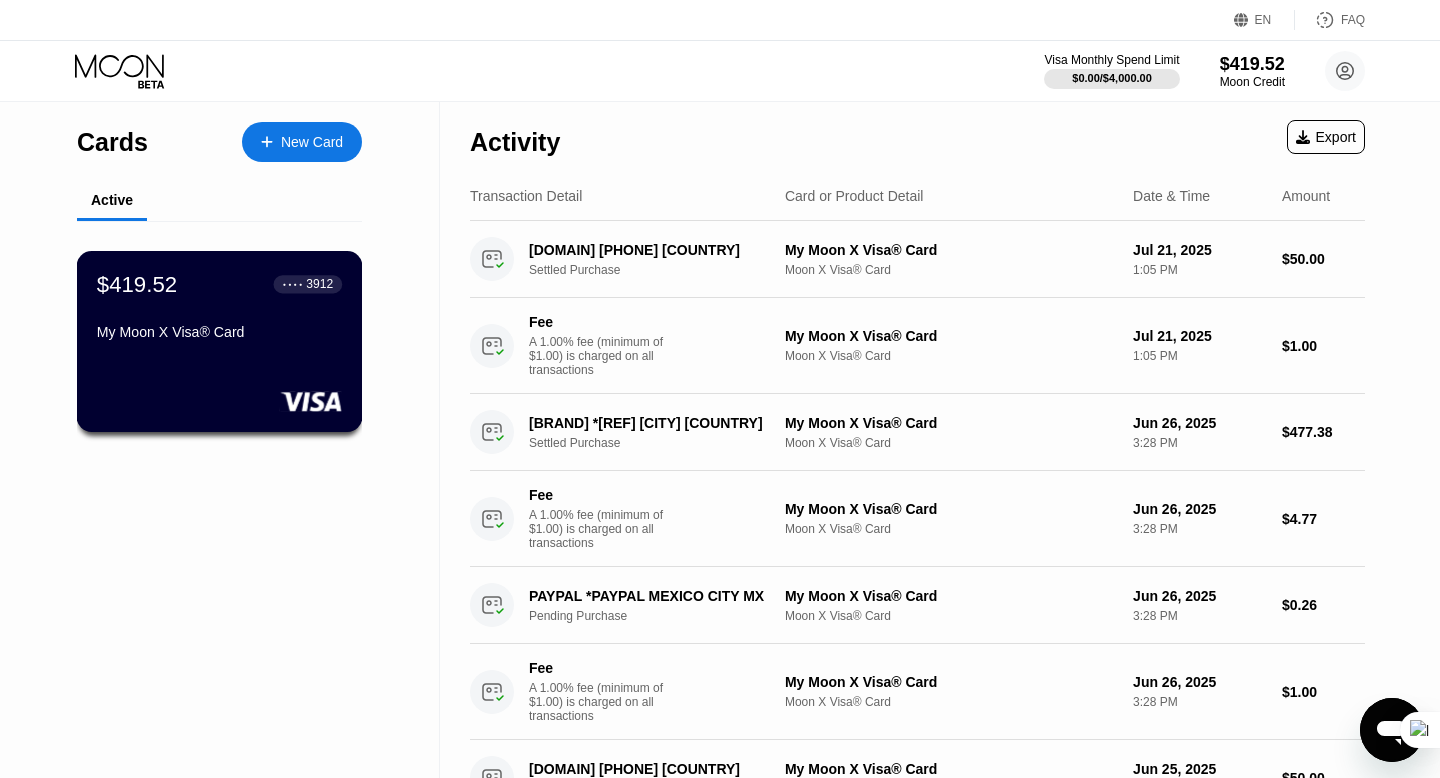 click on "$419.52 ● ● ● ● 3912 My Moon X Visa® Card" at bounding box center (219, 309) 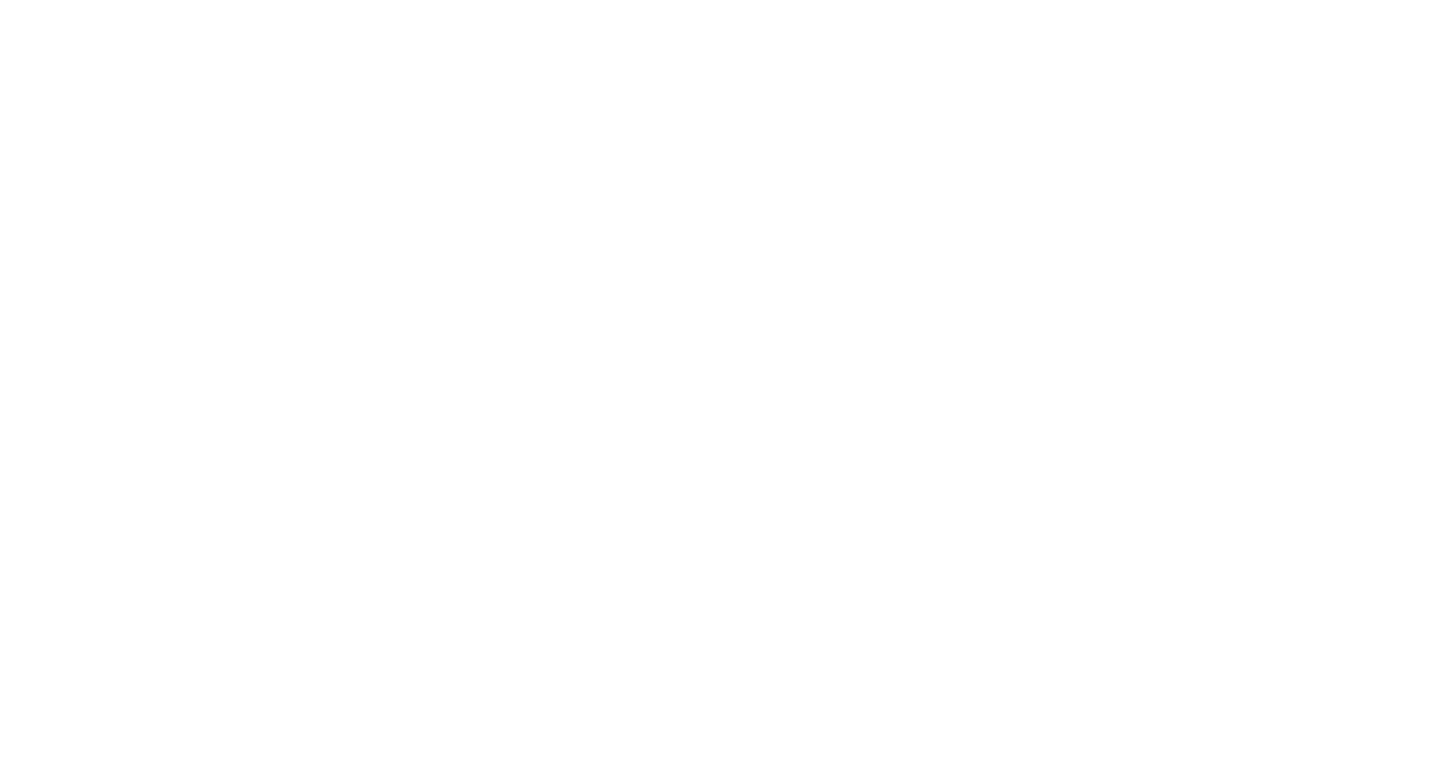 scroll, scrollTop: 0, scrollLeft: 0, axis: both 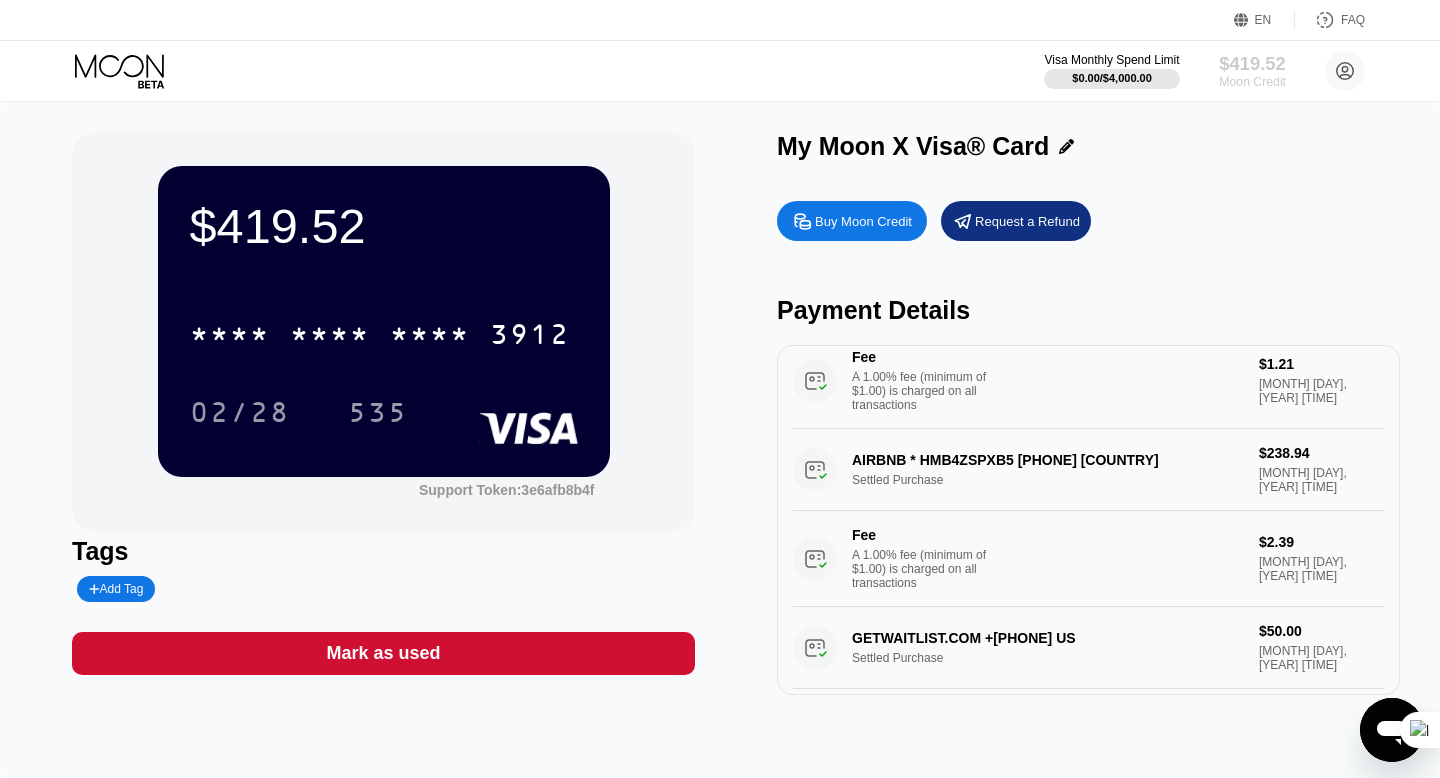 click on "Moon Credit" at bounding box center [1252, 82] 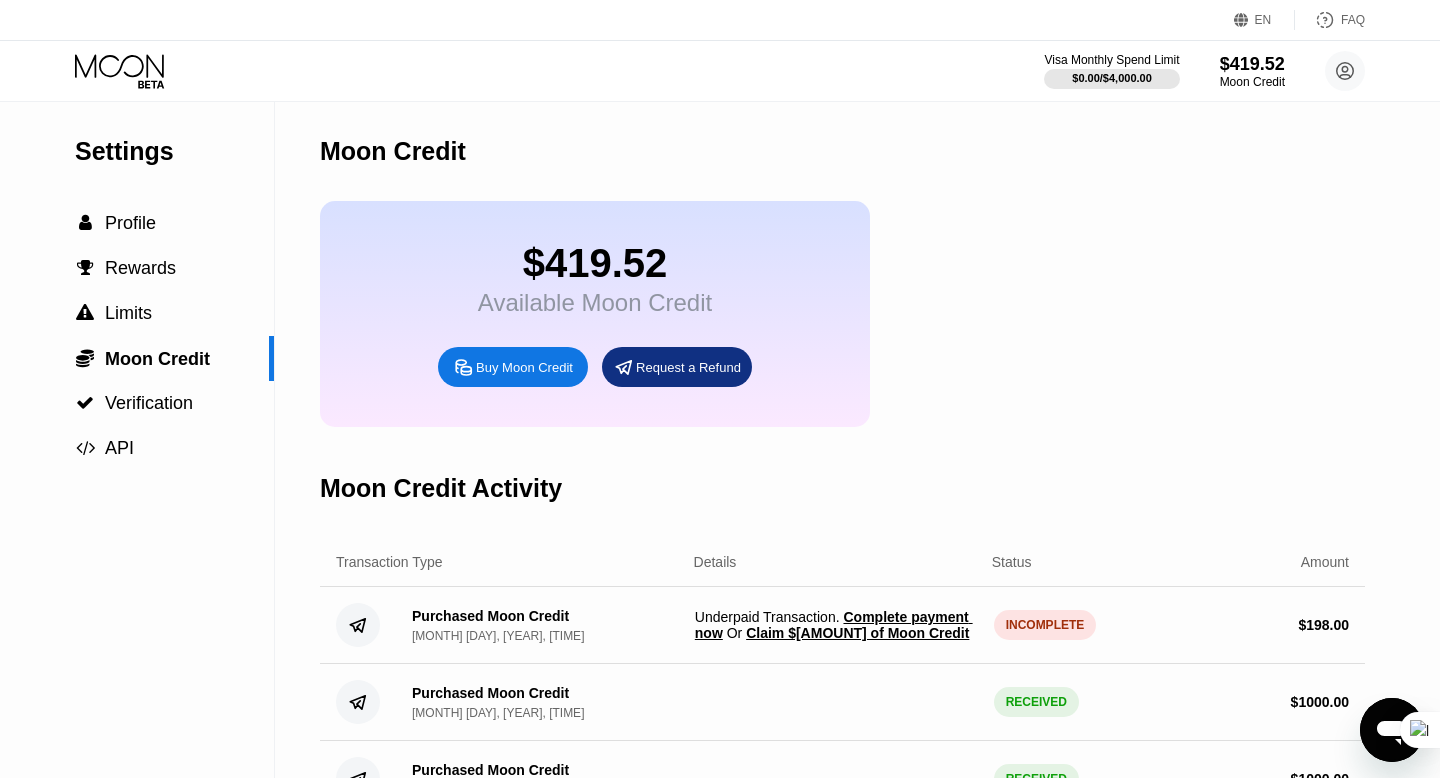 click on "Claim $197.01 of Moon Credit" at bounding box center (857, 633) 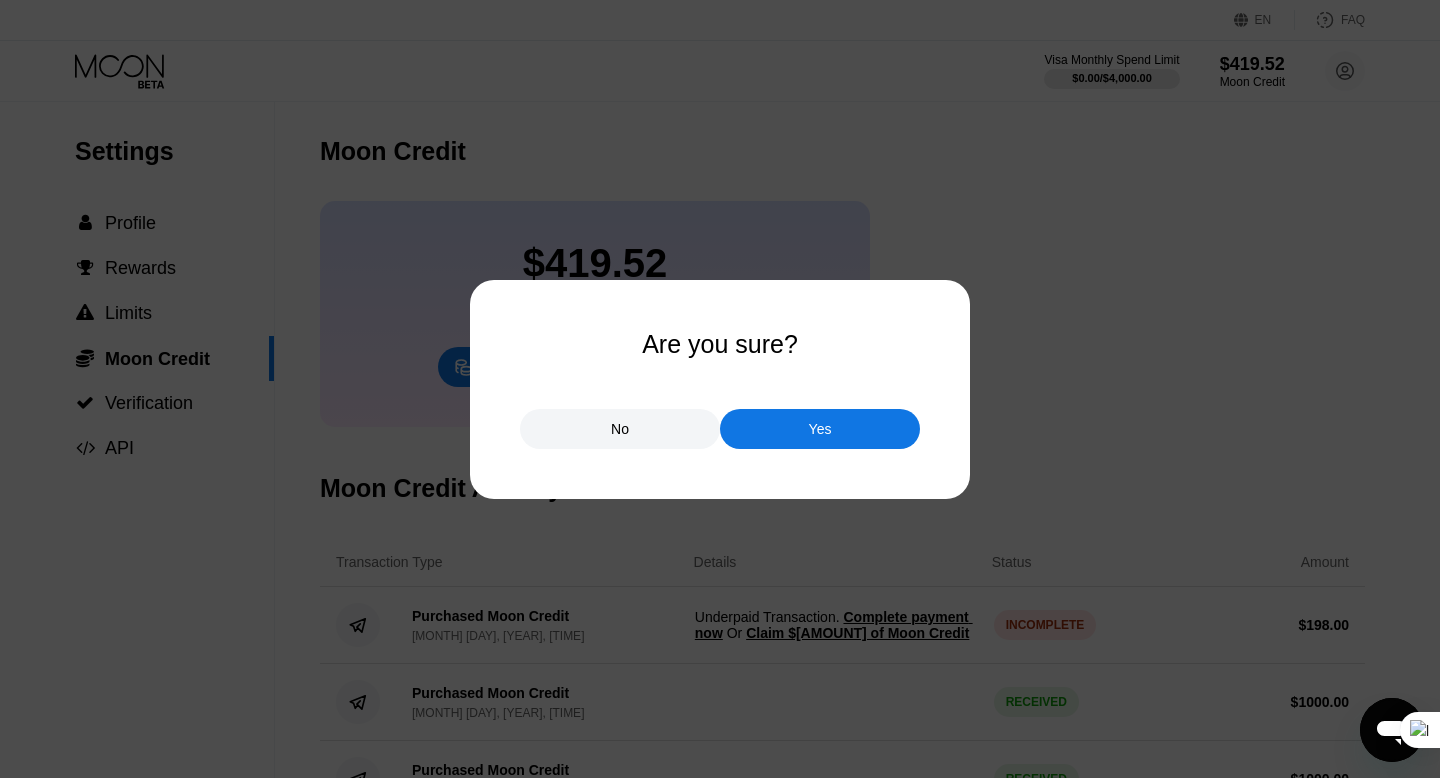 click on "Yes" at bounding box center [820, 429] 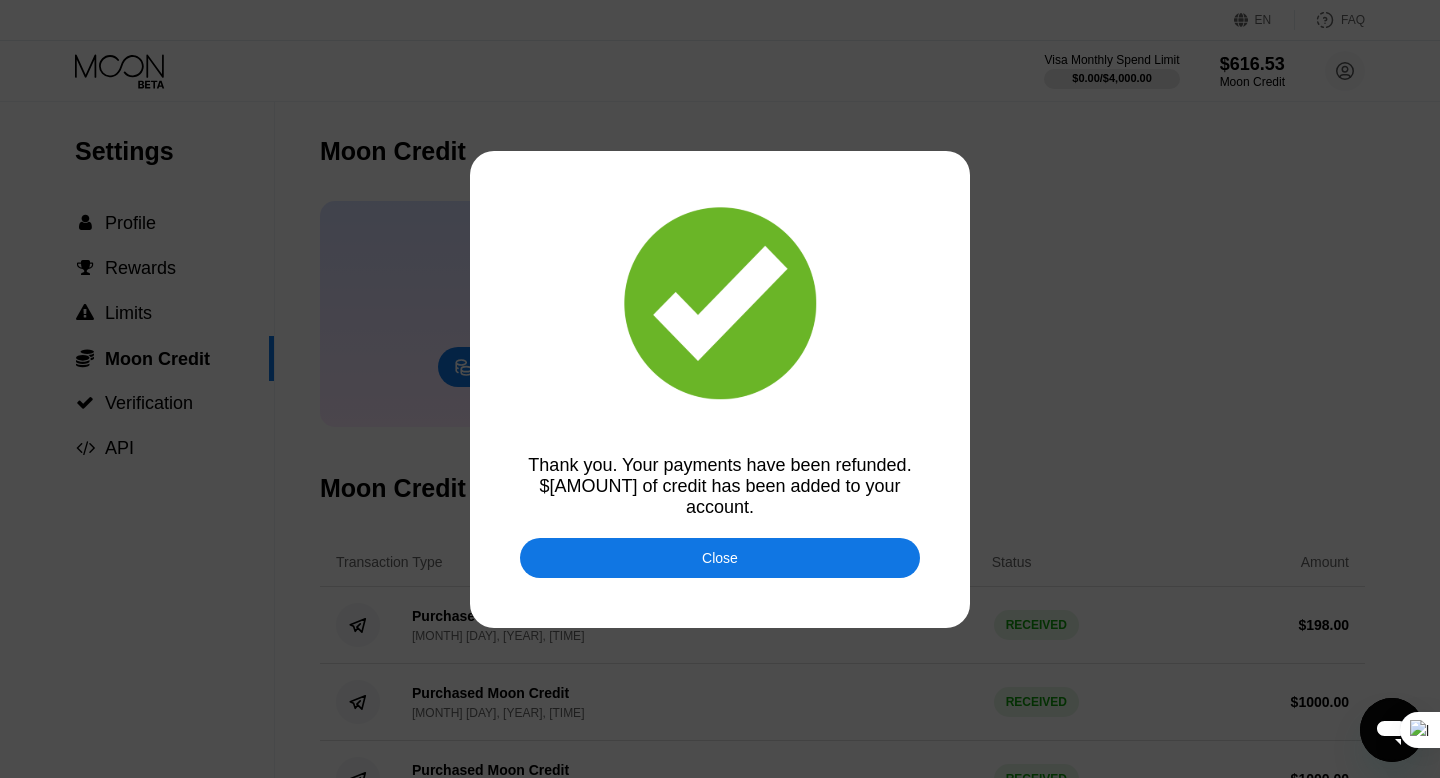 click on "Close" at bounding box center (720, 558) 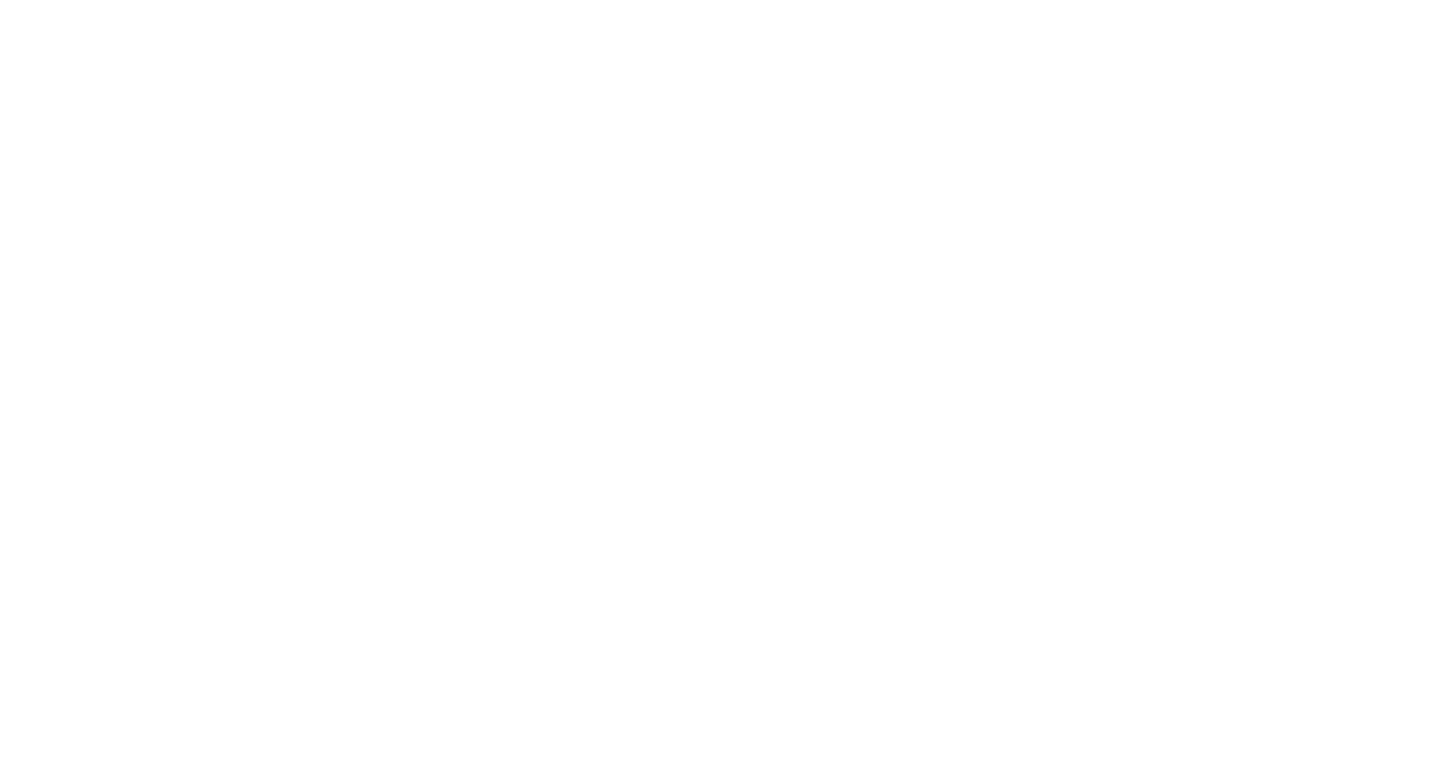 scroll, scrollTop: 0, scrollLeft: 0, axis: both 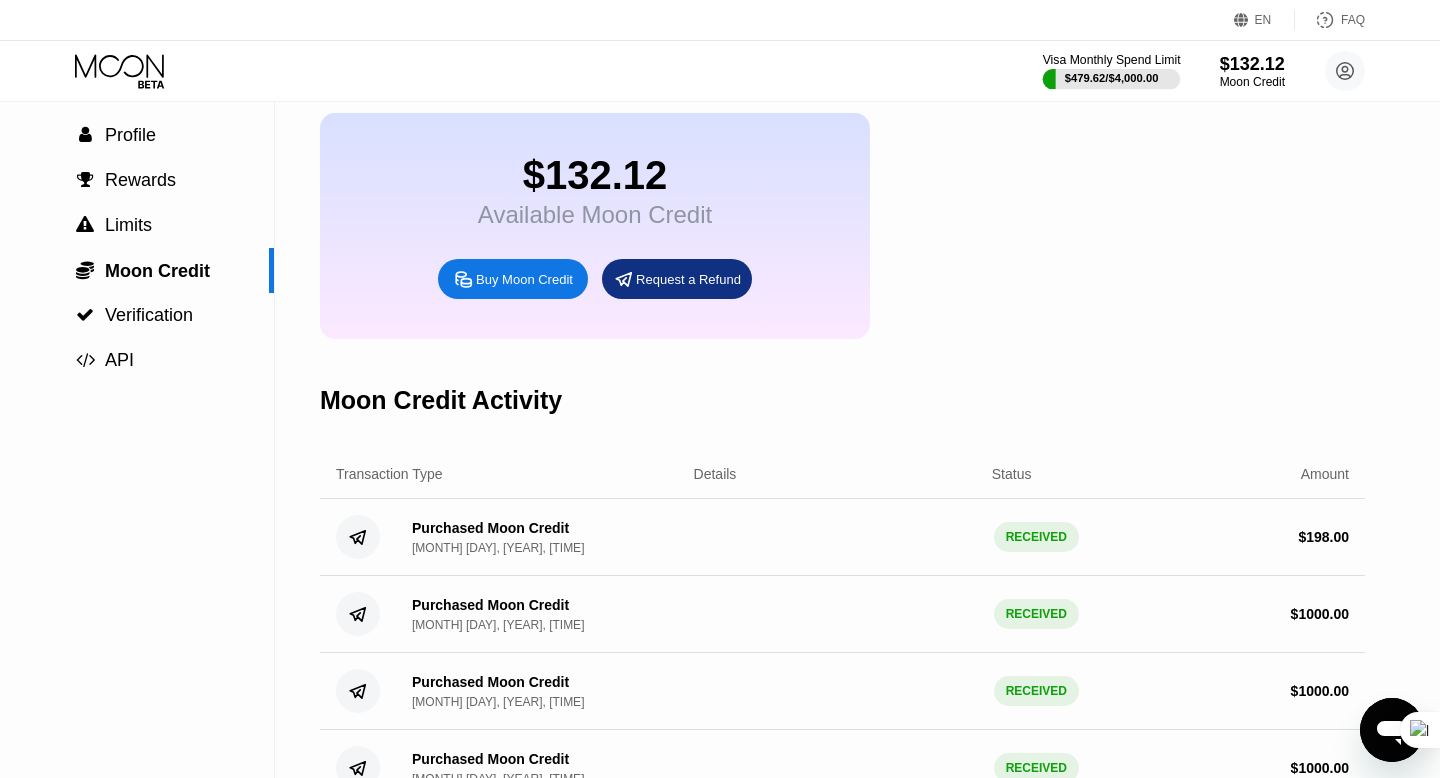 click on "$479.62 / $4,000.00" at bounding box center [1112, 78] 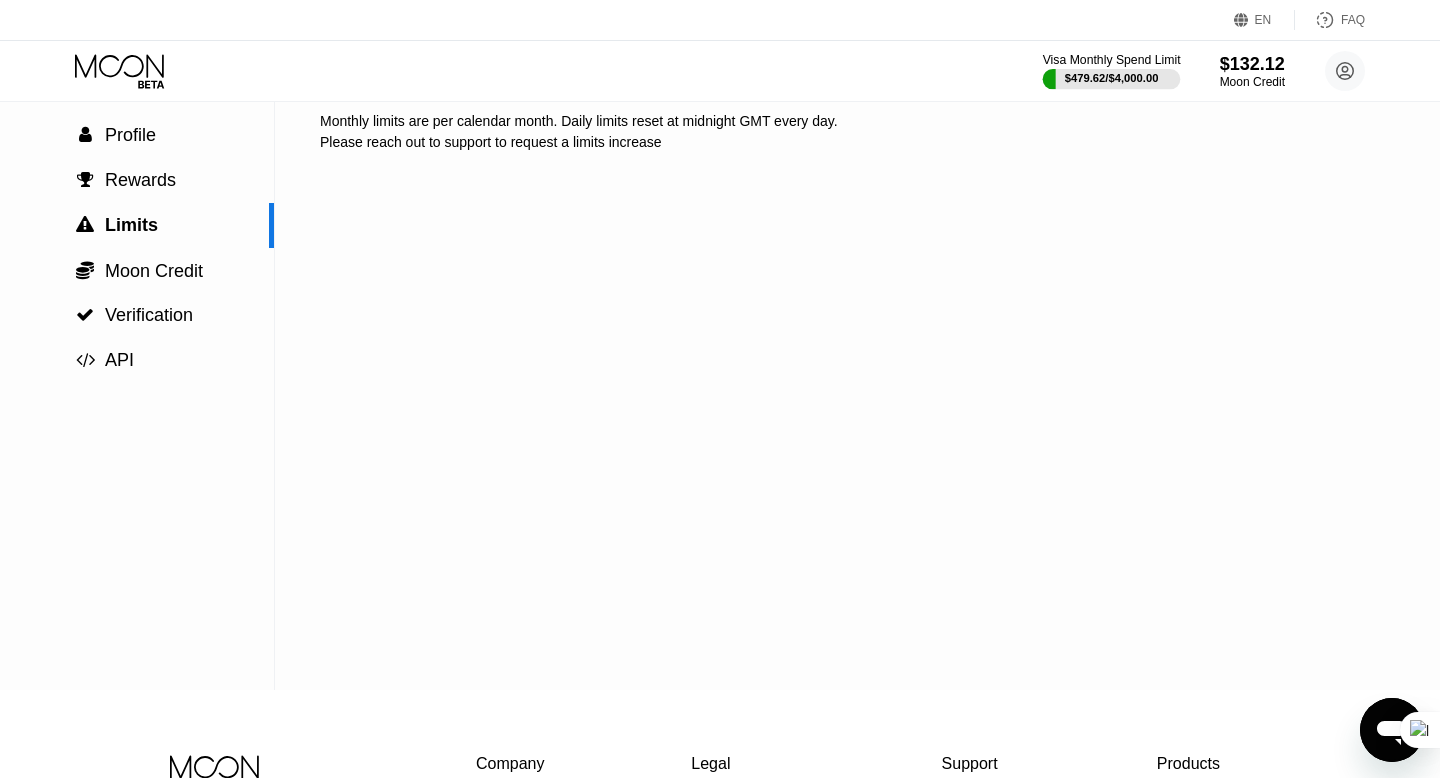 scroll, scrollTop: 0, scrollLeft: 0, axis: both 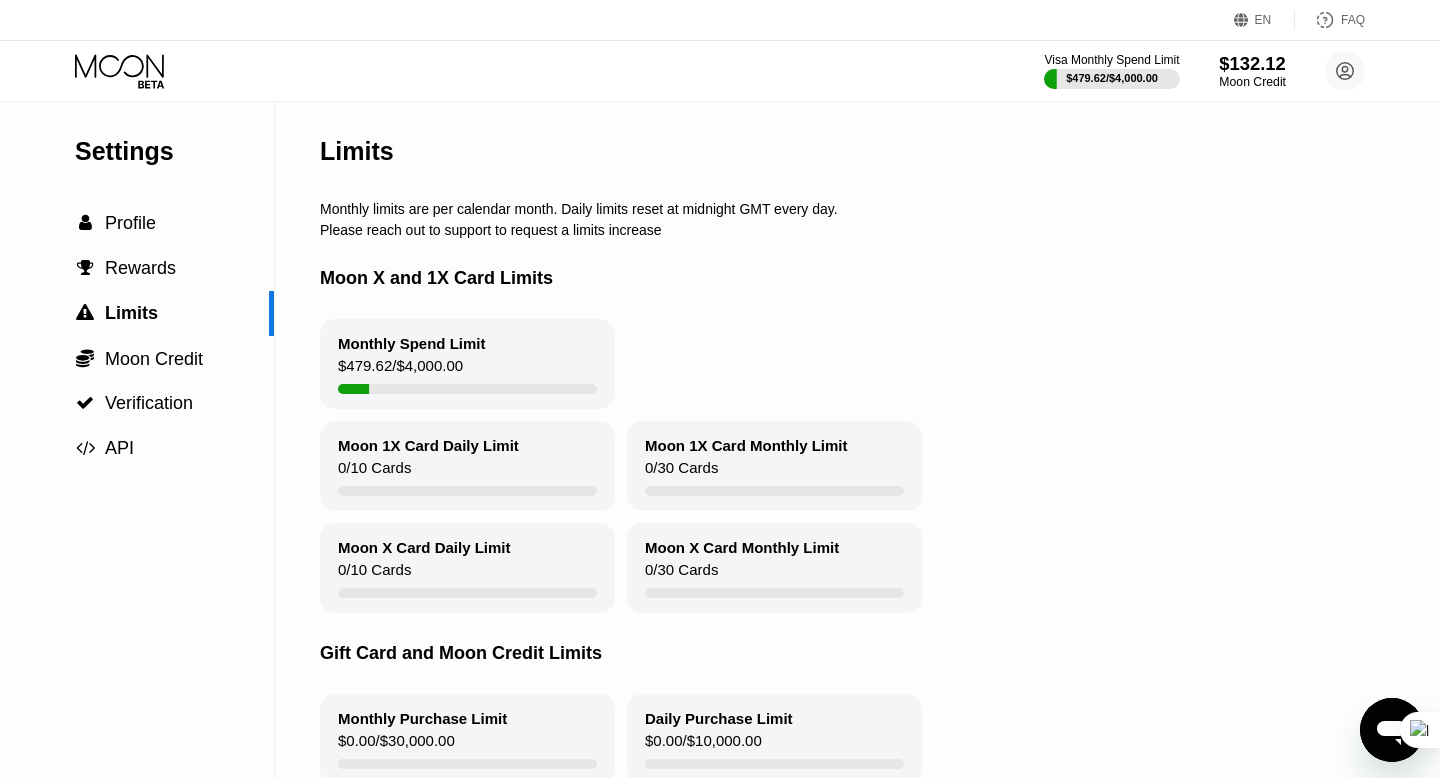 click on "Moon Credit" at bounding box center [1252, 82] 